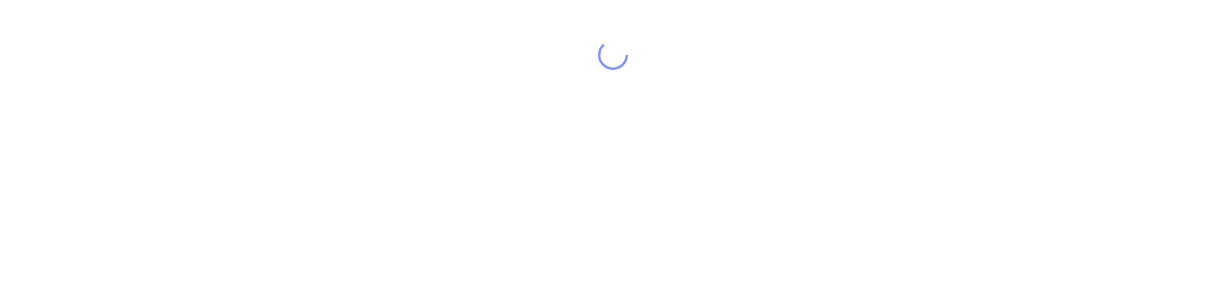 scroll, scrollTop: 0, scrollLeft: 0, axis: both 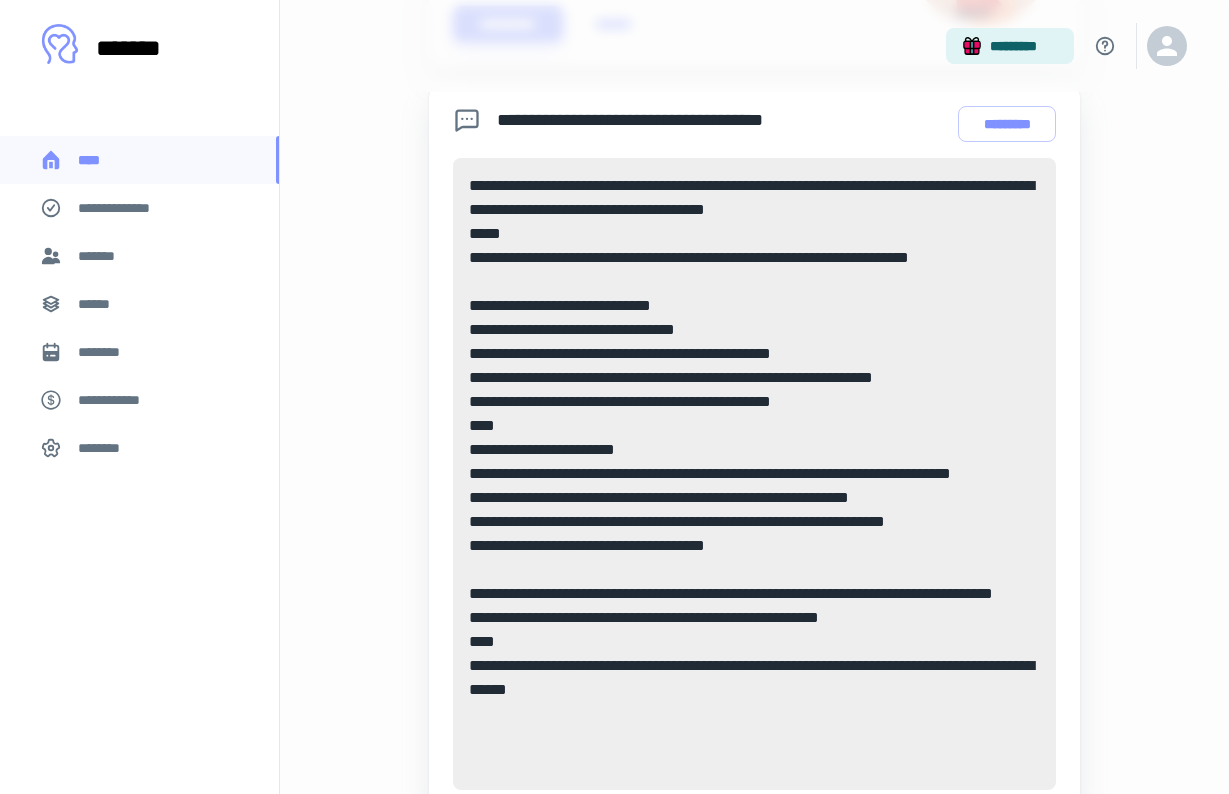 click on "*******" at bounding box center [100, 256] 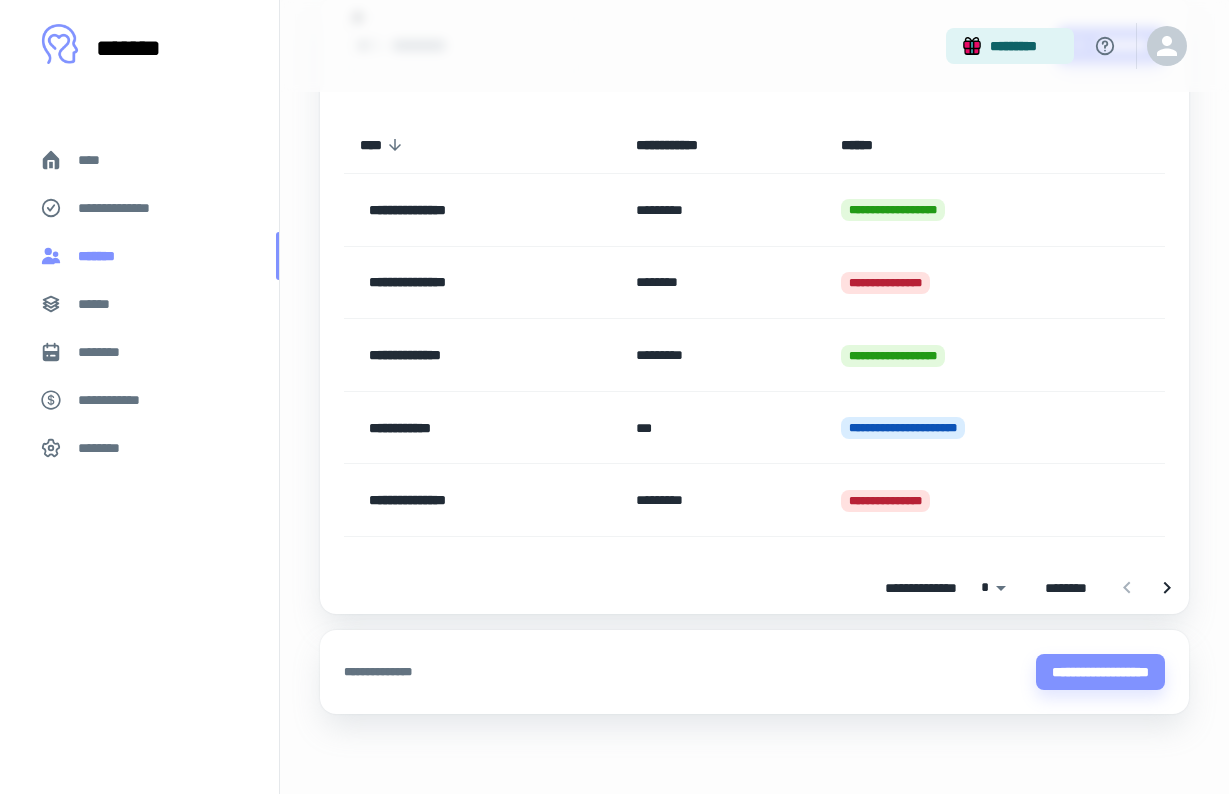 scroll, scrollTop: 0, scrollLeft: 0, axis: both 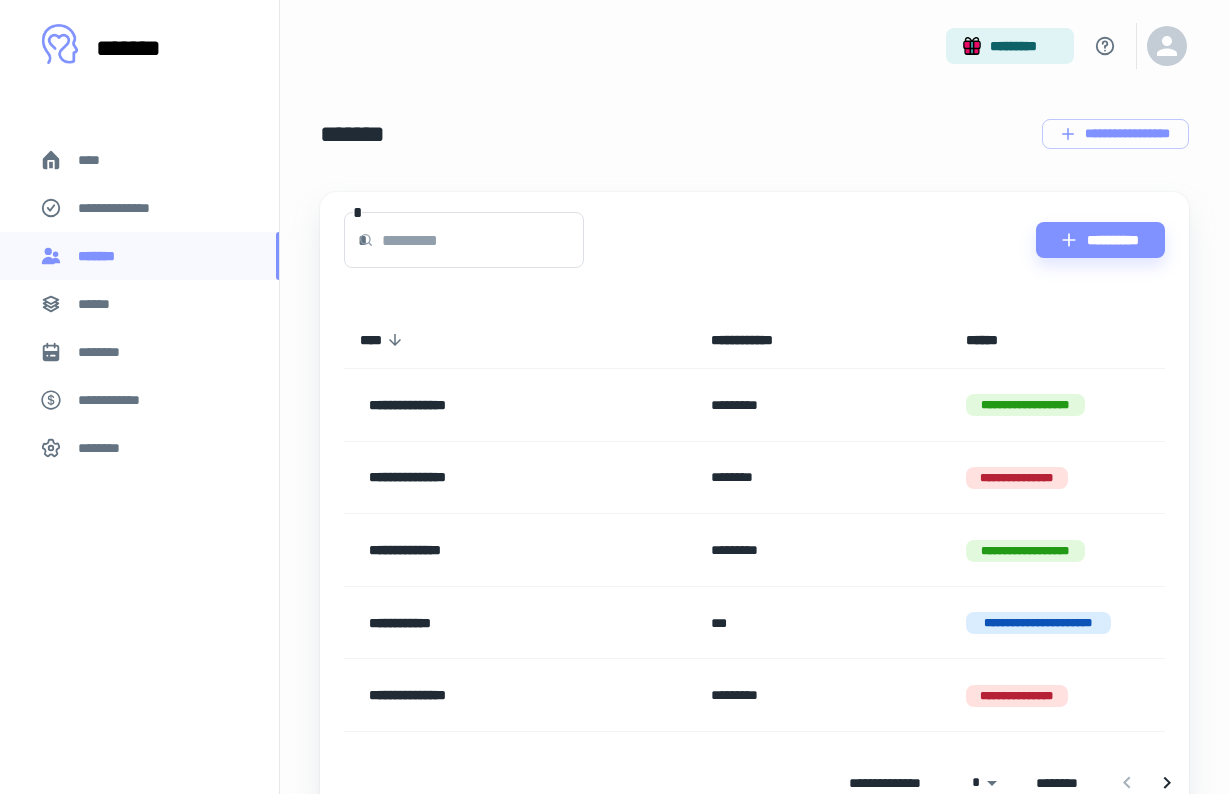 click on "********" at bounding box center (107, 352) 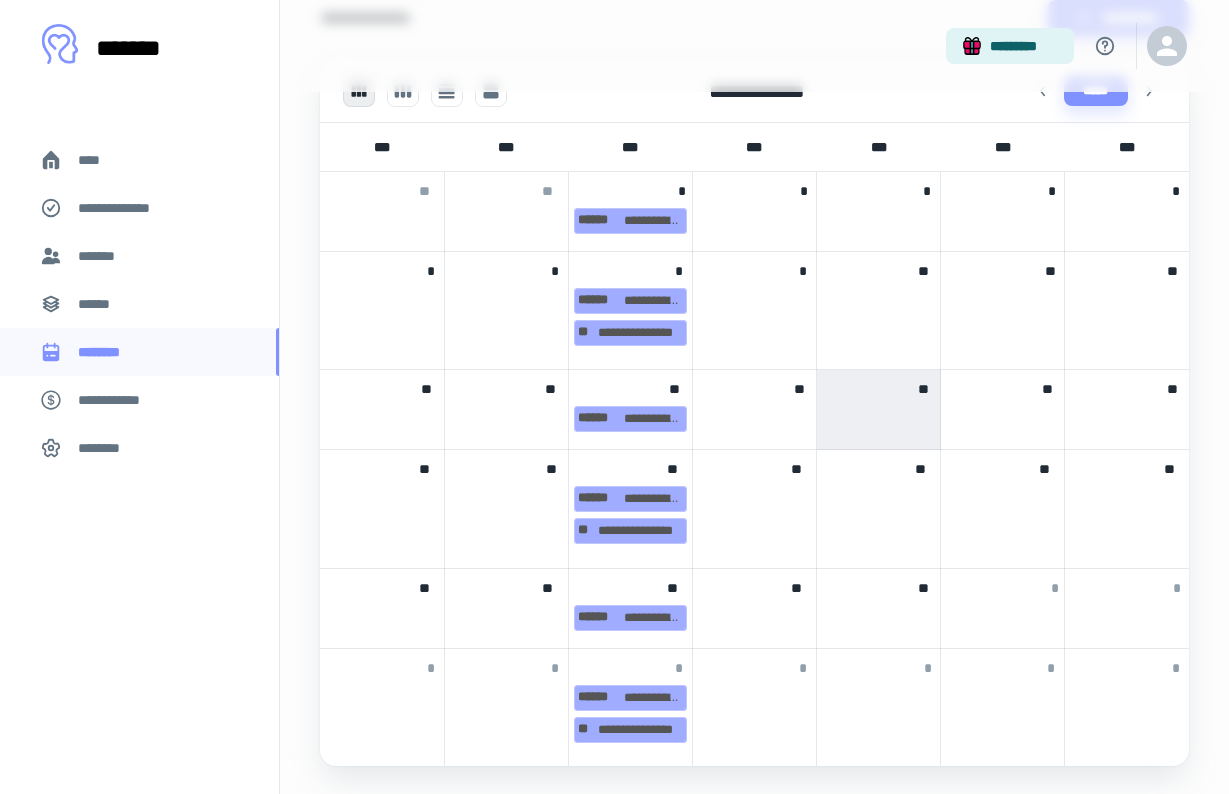 scroll, scrollTop: 938, scrollLeft: 0, axis: vertical 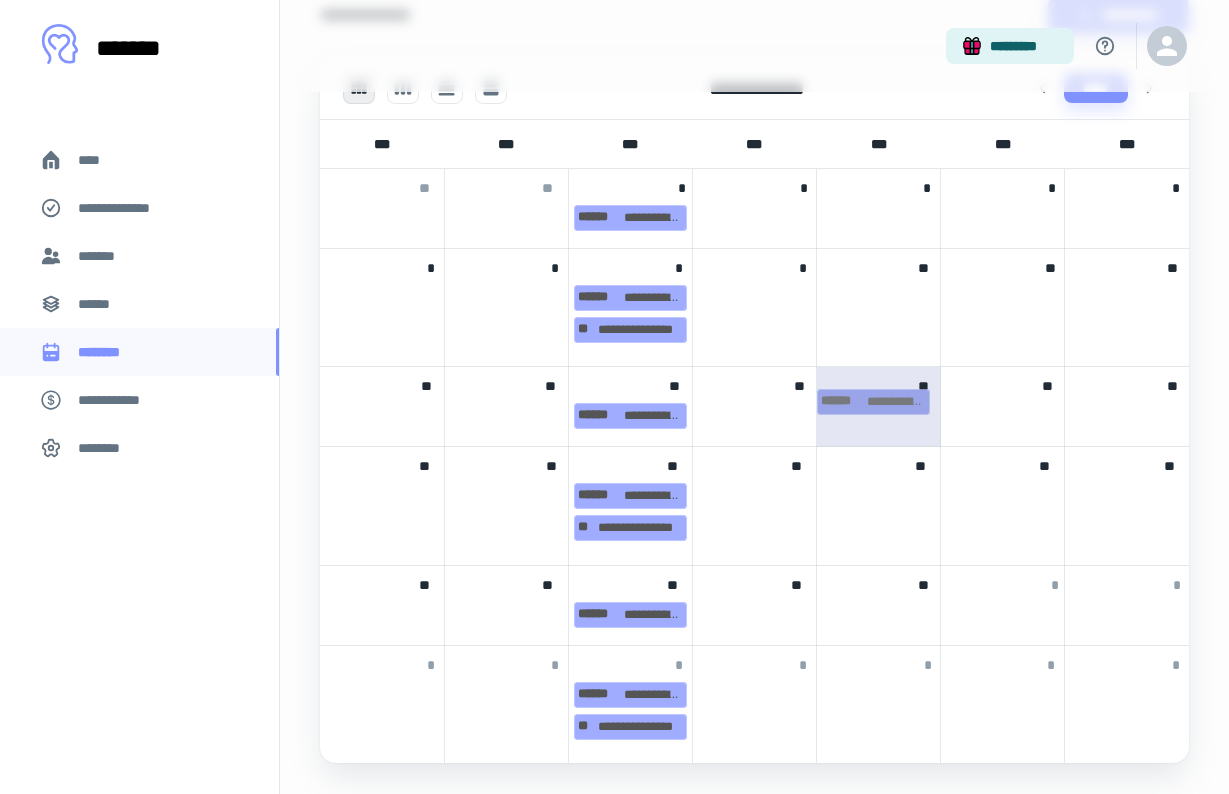 drag, startPoint x: 621, startPoint y: 419, endPoint x: 861, endPoint y: 402, distance: 240.60133 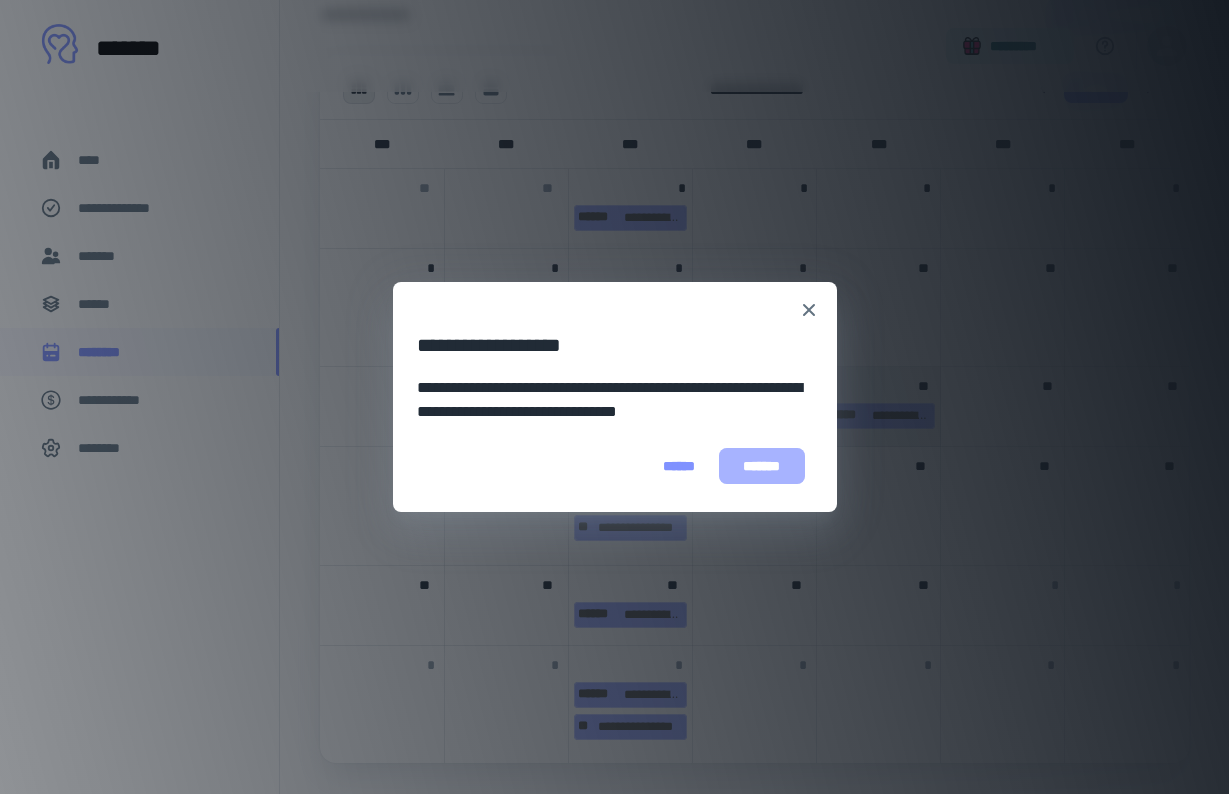 click on "*******" at bounding box center (762, 466) 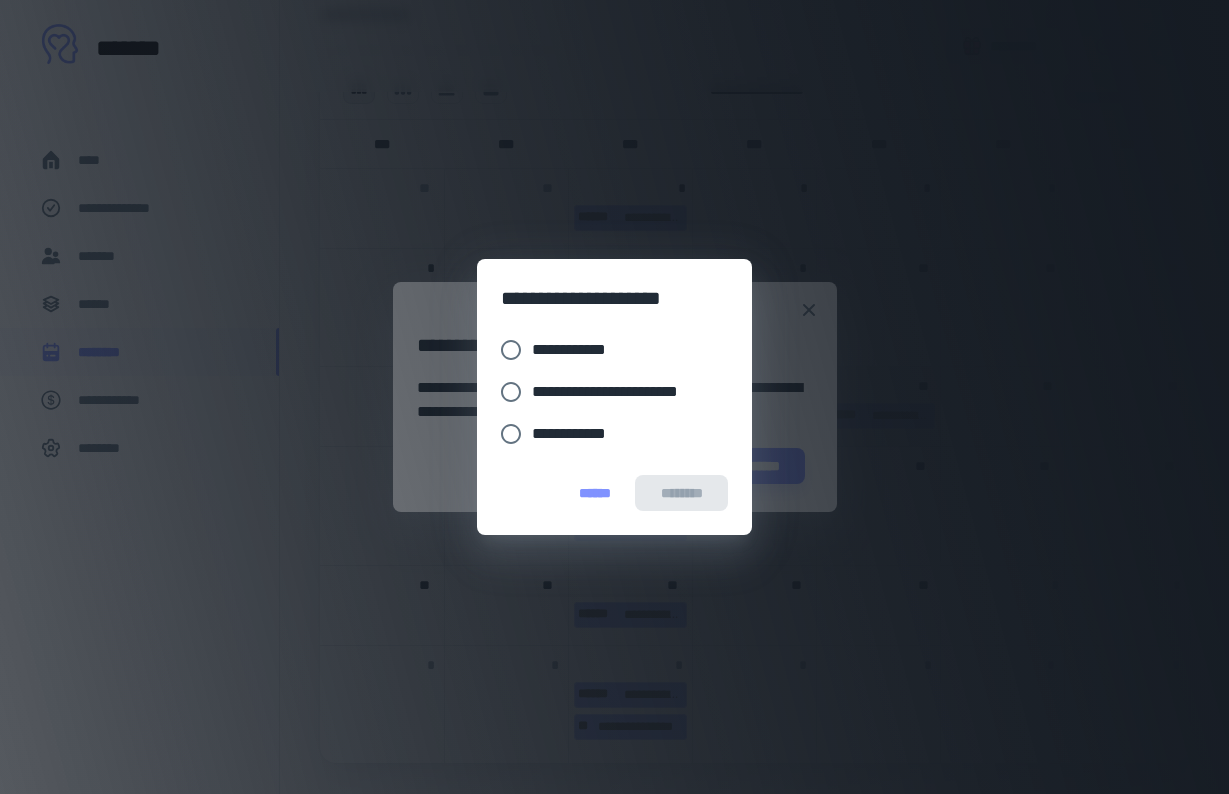 click on "**********" at bounding box center (577, 350) 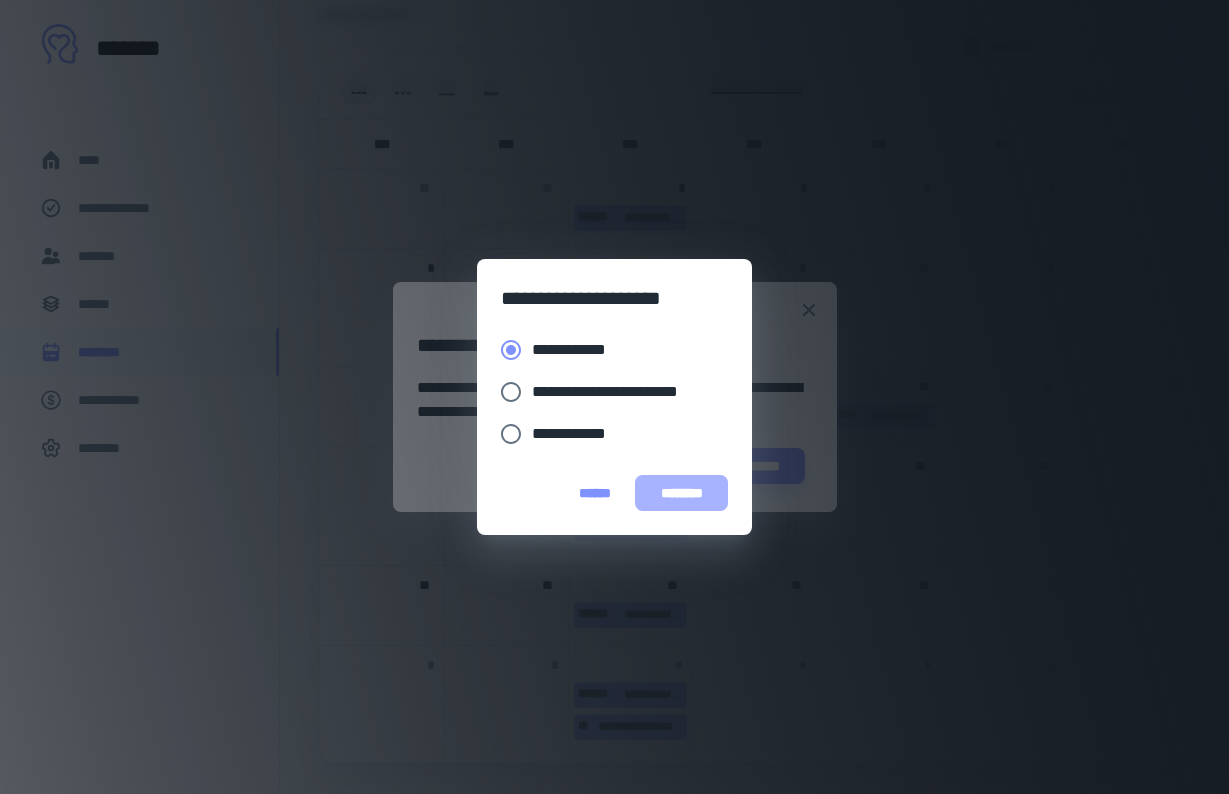click on "********" at bounding box center (681, 493) 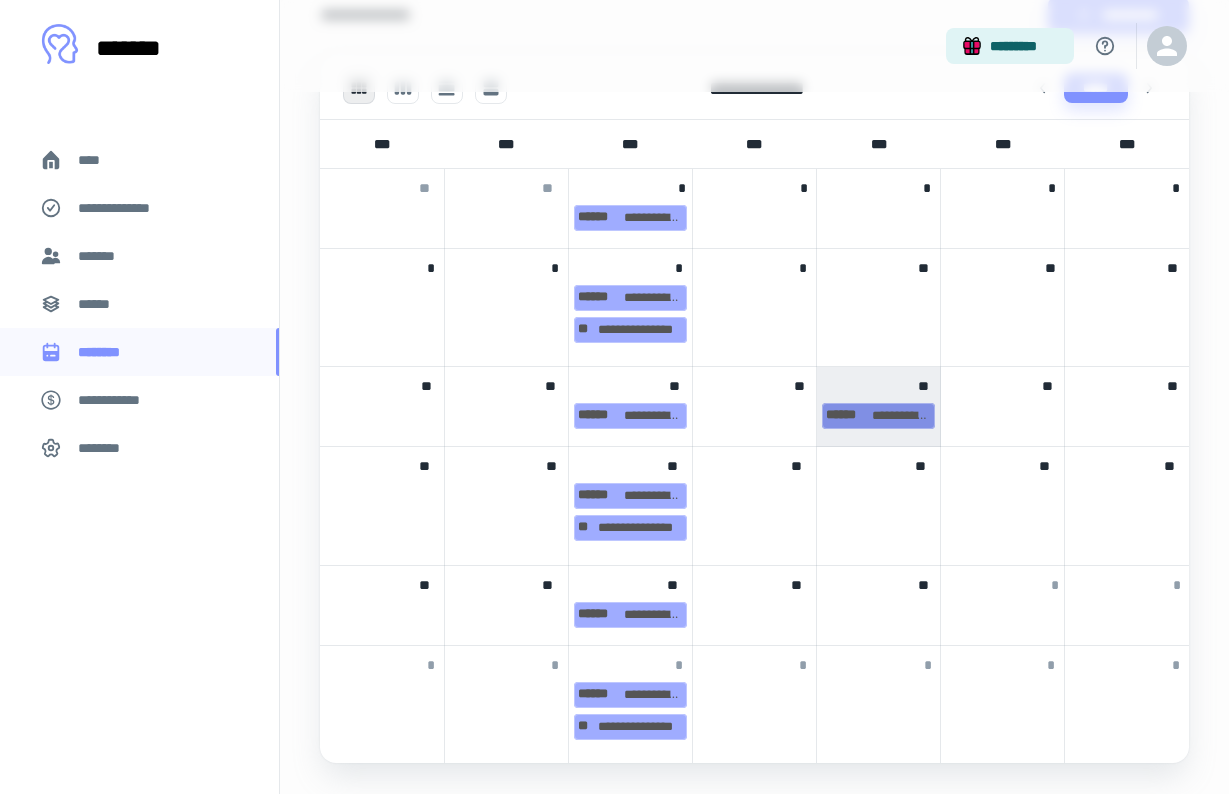 click on "[FIRST] [LAST]" at bounding box center (878, 416) 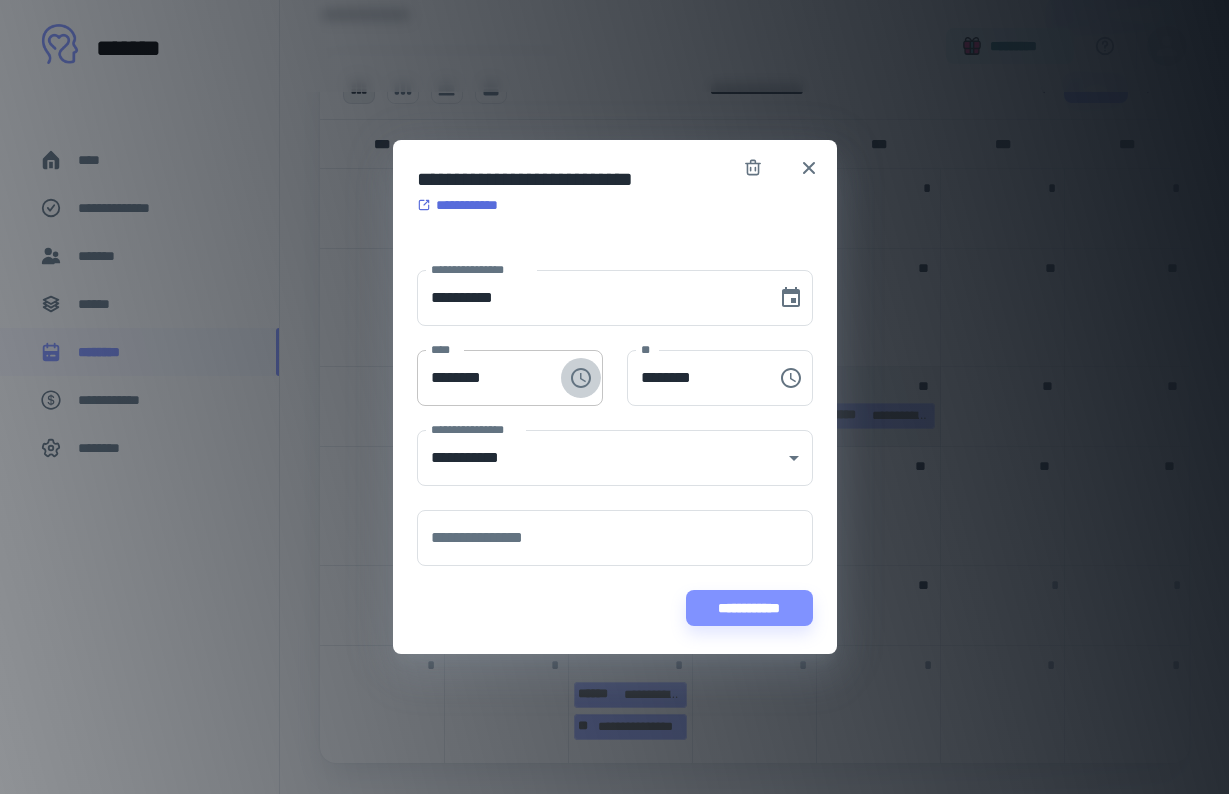 click 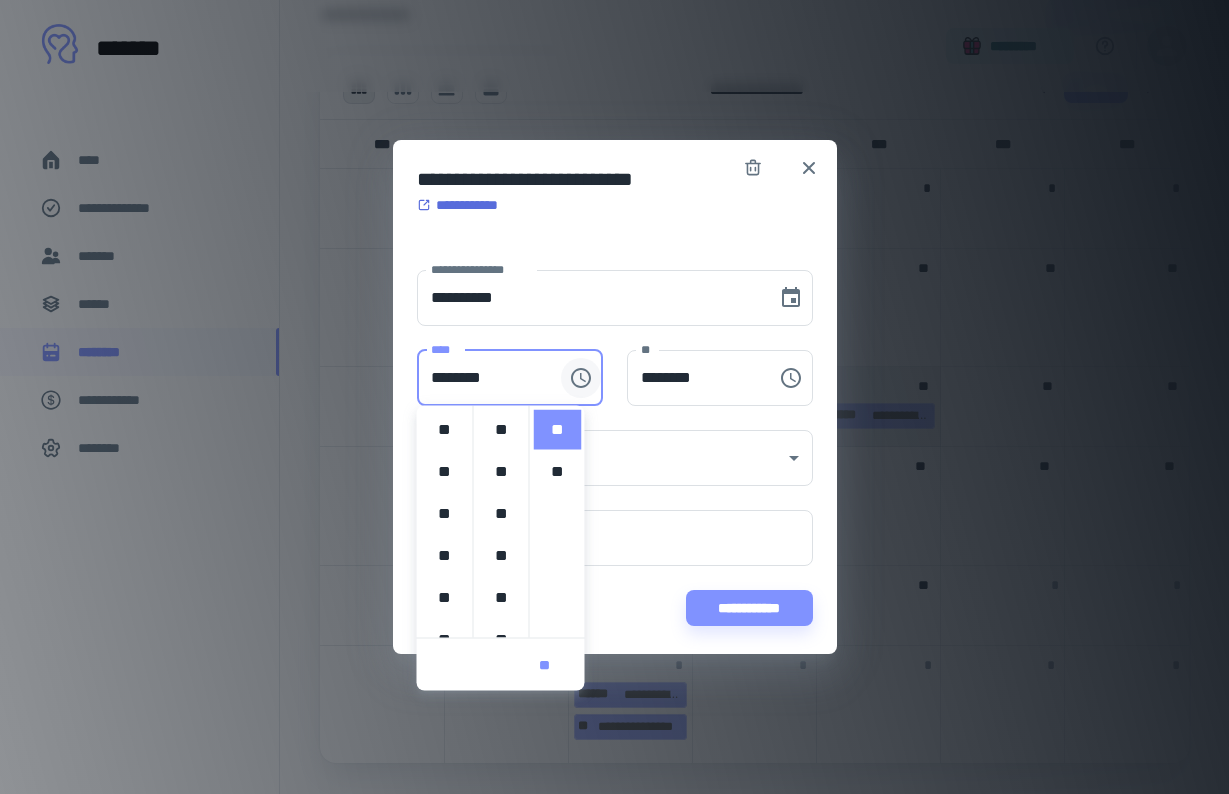 scroll, scrollTop: 420, scrollLeft: 0, axis: vertical 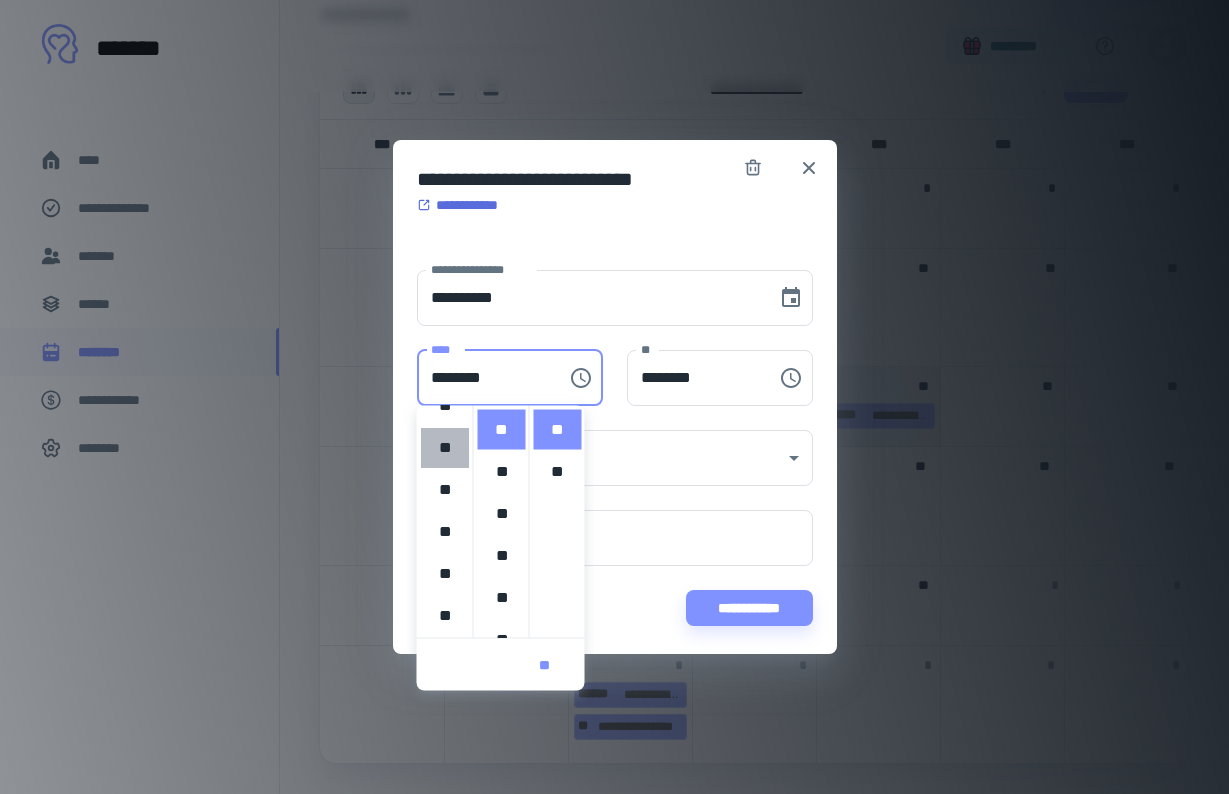 click on "**" at bounding box center (445, 448) 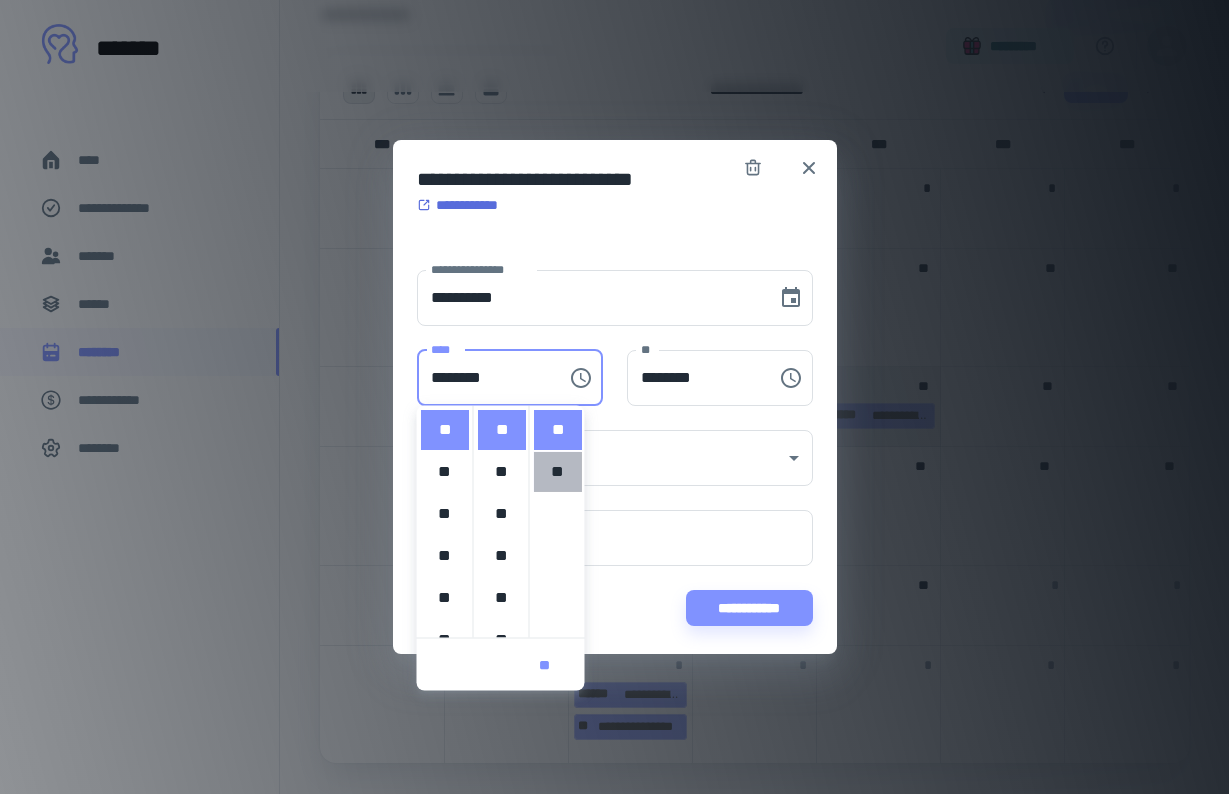click on "**" at bounding box center [558, 472] 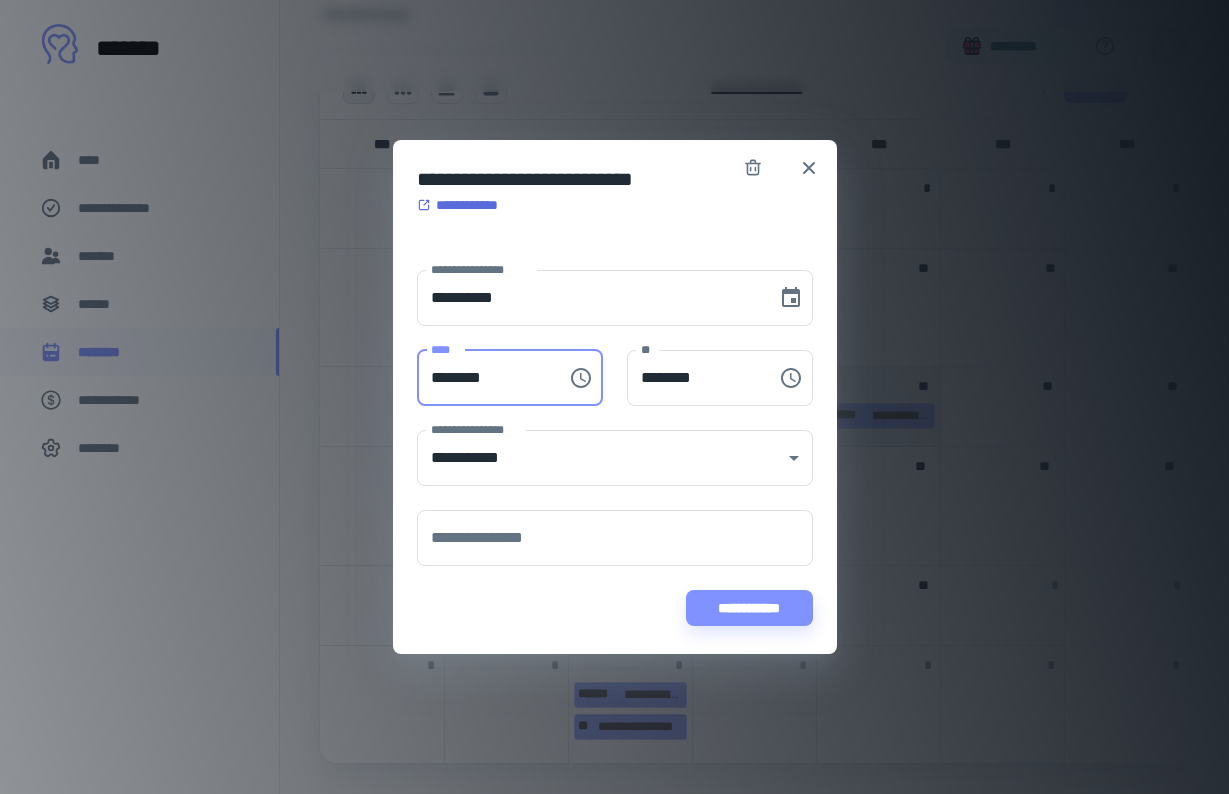 click on "********" at bounding box center (485, 378) 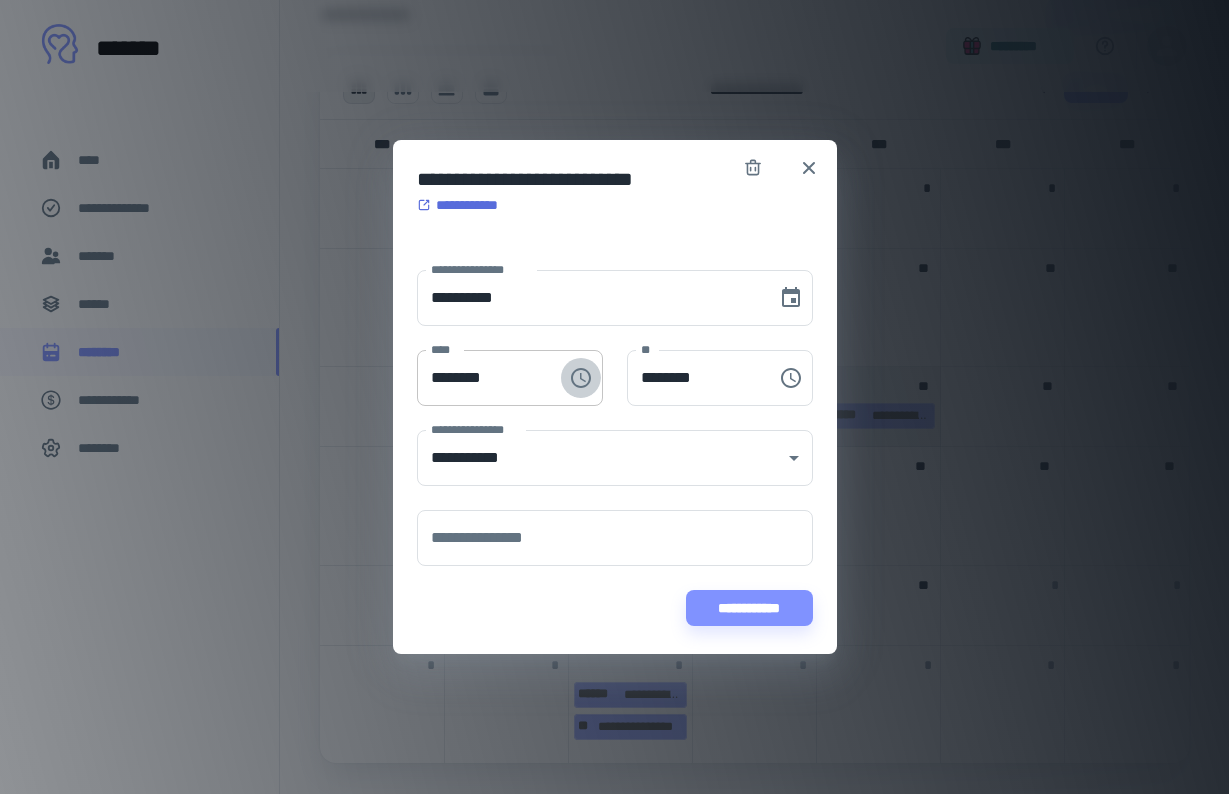 click 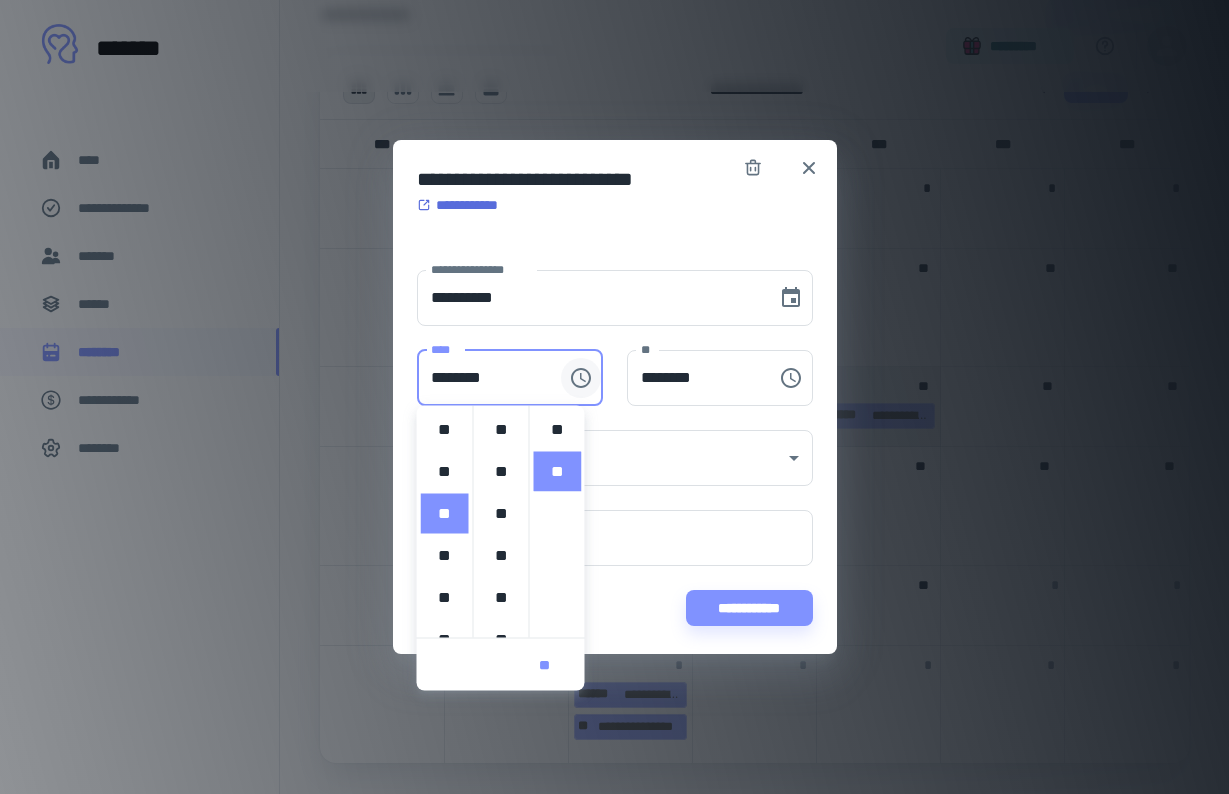 scroll, scrollTop: 84, scrollLeft: 0, axis: vertical 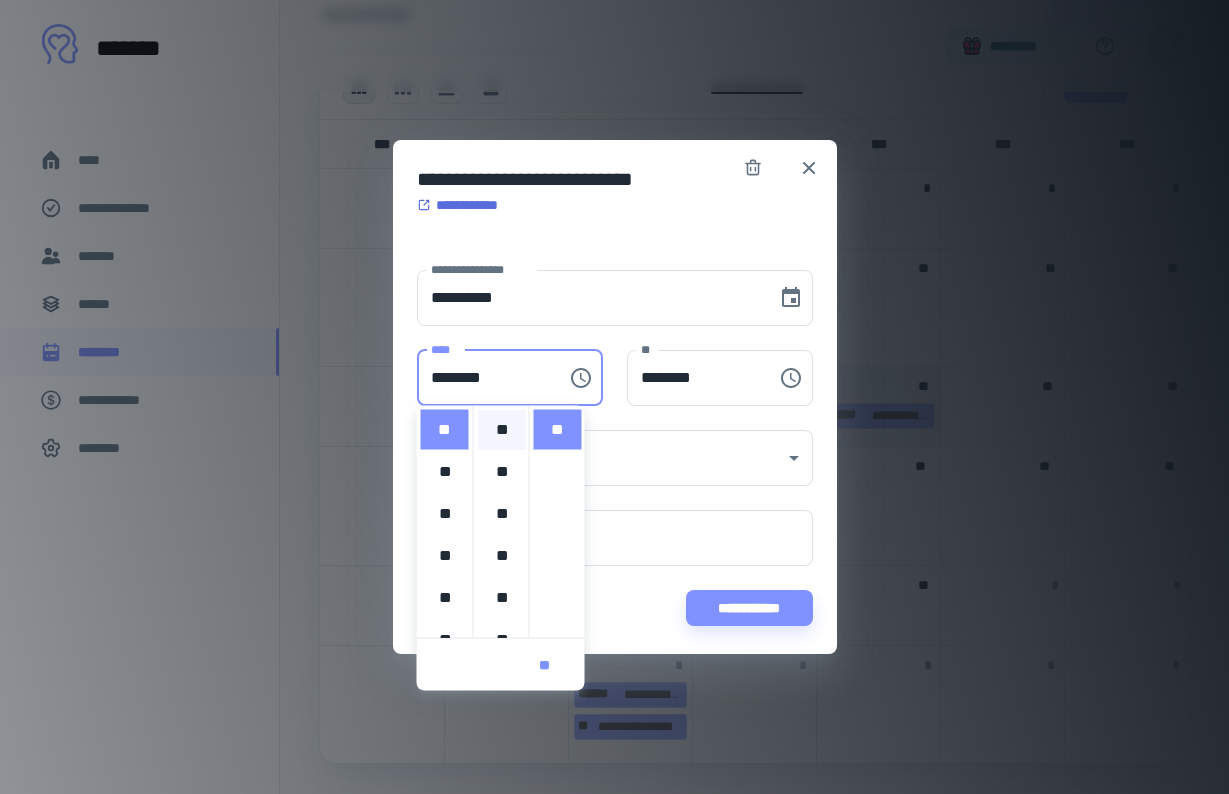 click on "**" at bounding box center [502, 430] 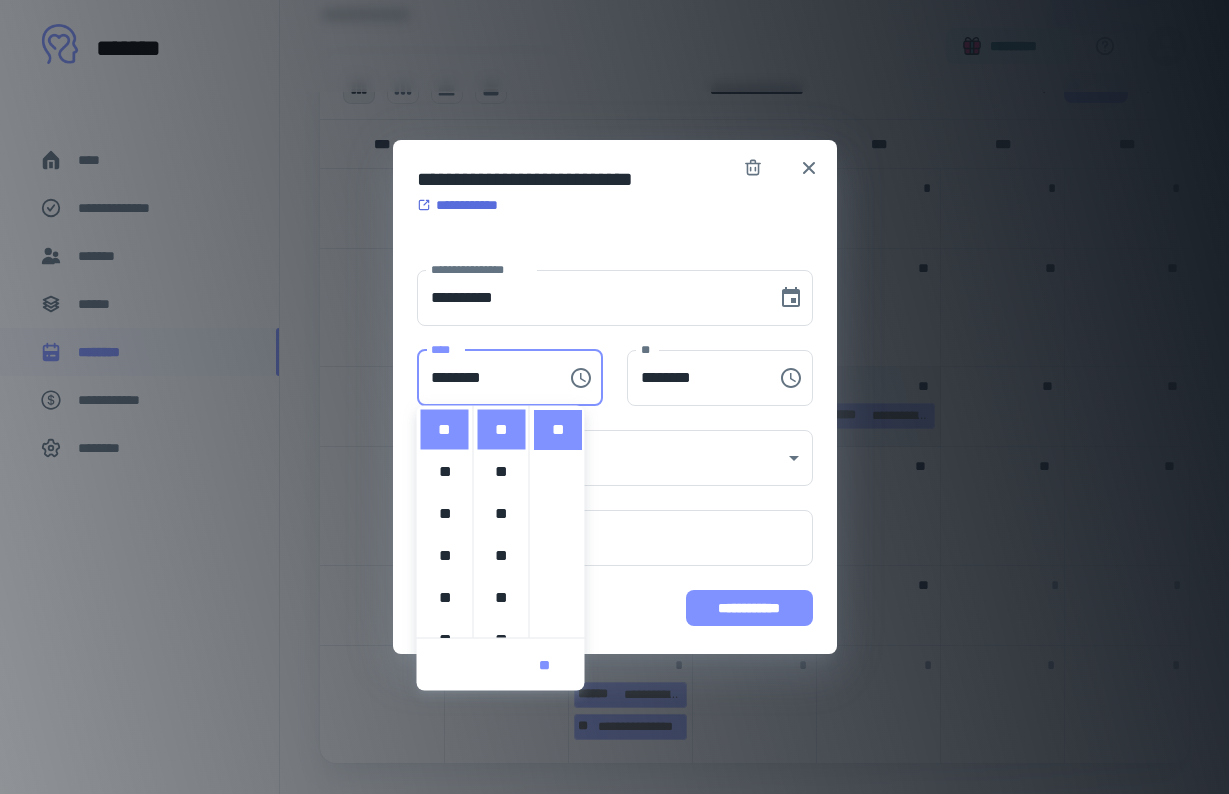 click on "**********" at bounding box center [749, 608] 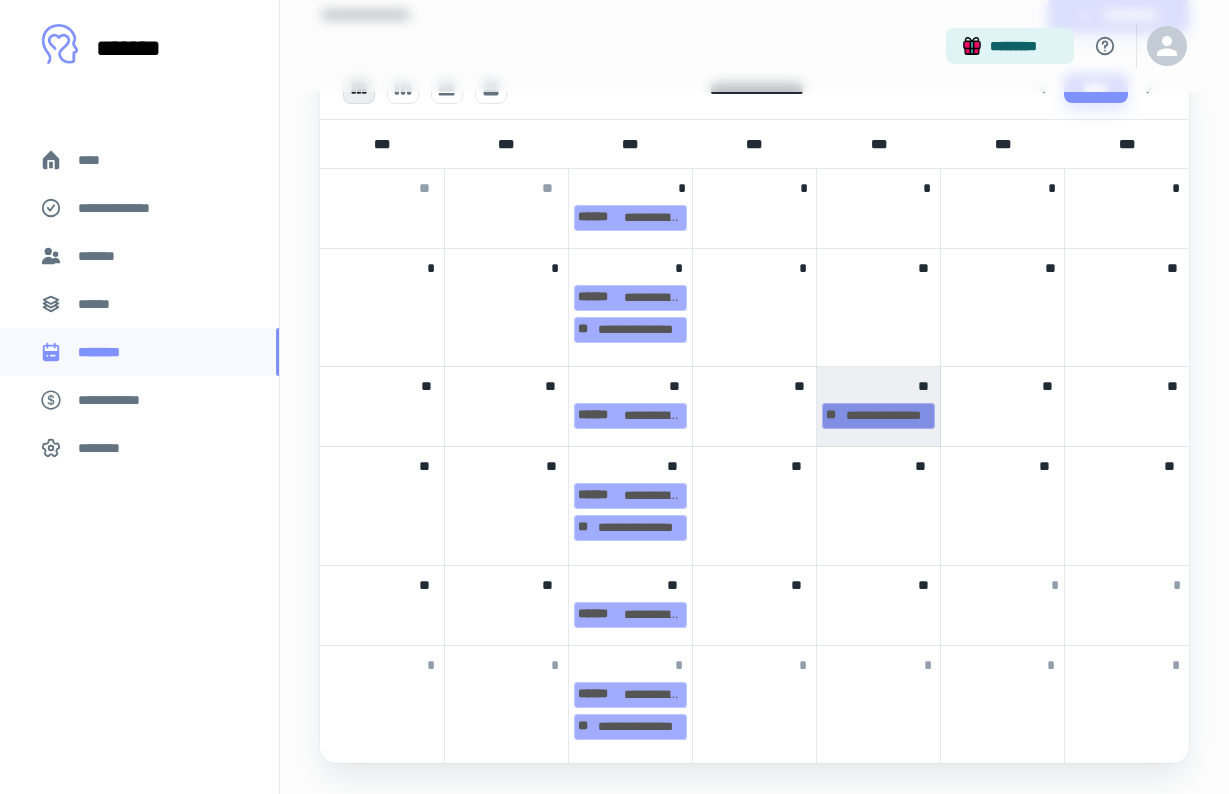 click on "**********" at bounding box center [878, 416] 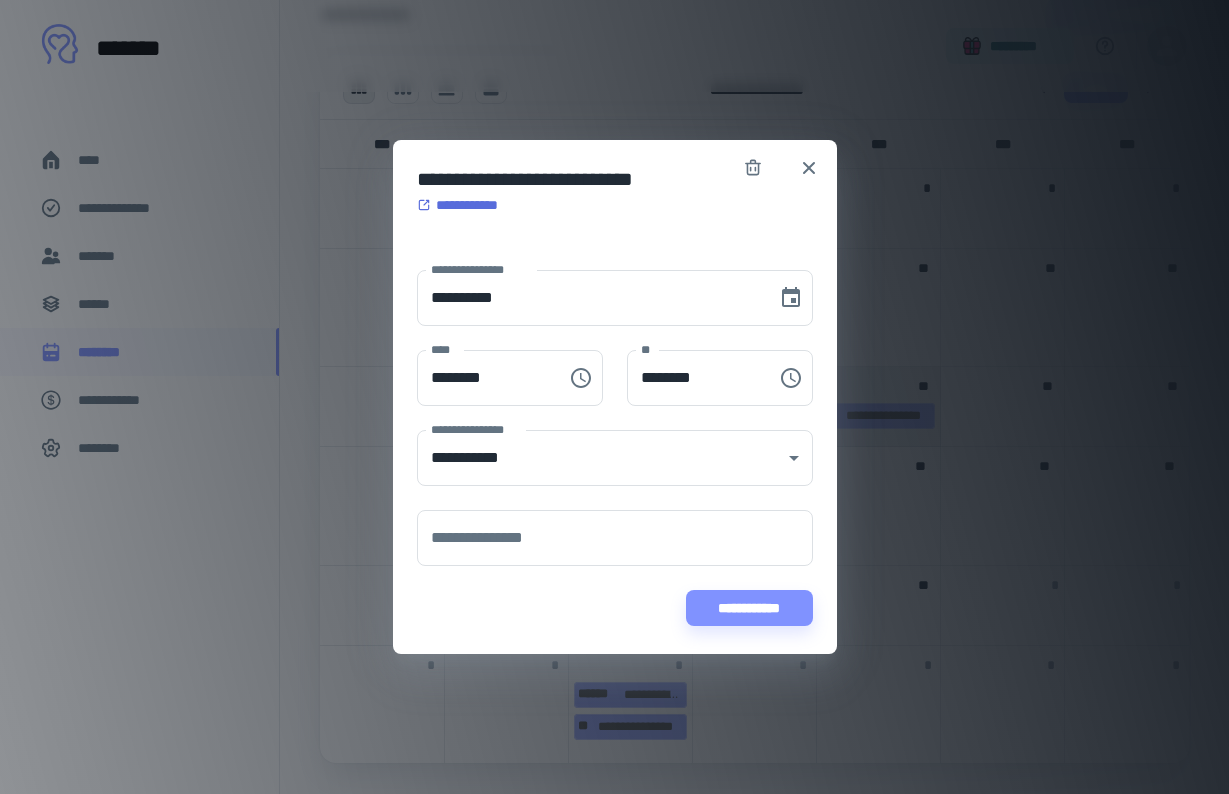 click on "[NUMBER] [STREET] [CITY] [STATE] [POSTAL_CODE] [COUNTRY] [ADDRESS_LINE_2] [ADDRESS_LINE_3] [ADDRESS_LINE_4] [ADDRESS_LINE_5] [ADDRESS_LINE_6] [ADDRESS_LINE_7] [ADDRESS_LINE_8] [ADDRESS_LINE_9] [ADDRESS_LINE_10]" at bounding box center [614, 397] 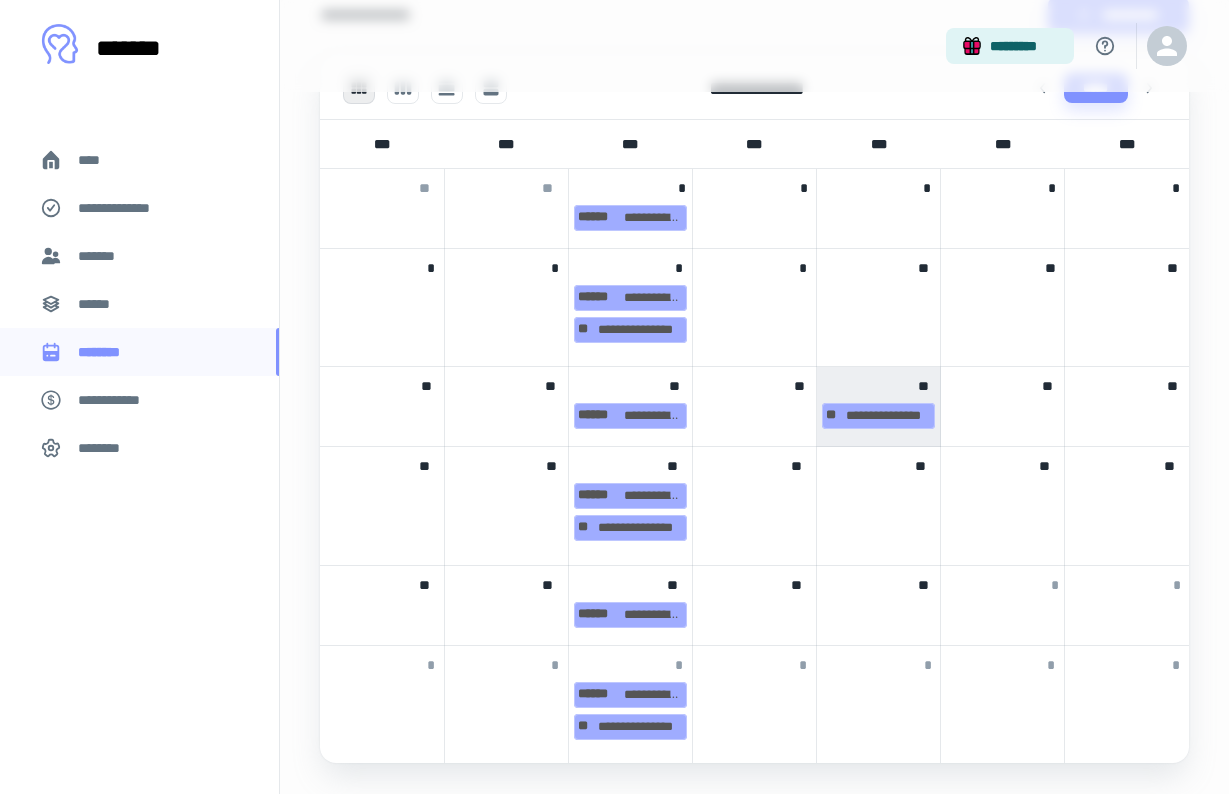 click on "**" at bounding box center (754, 382) 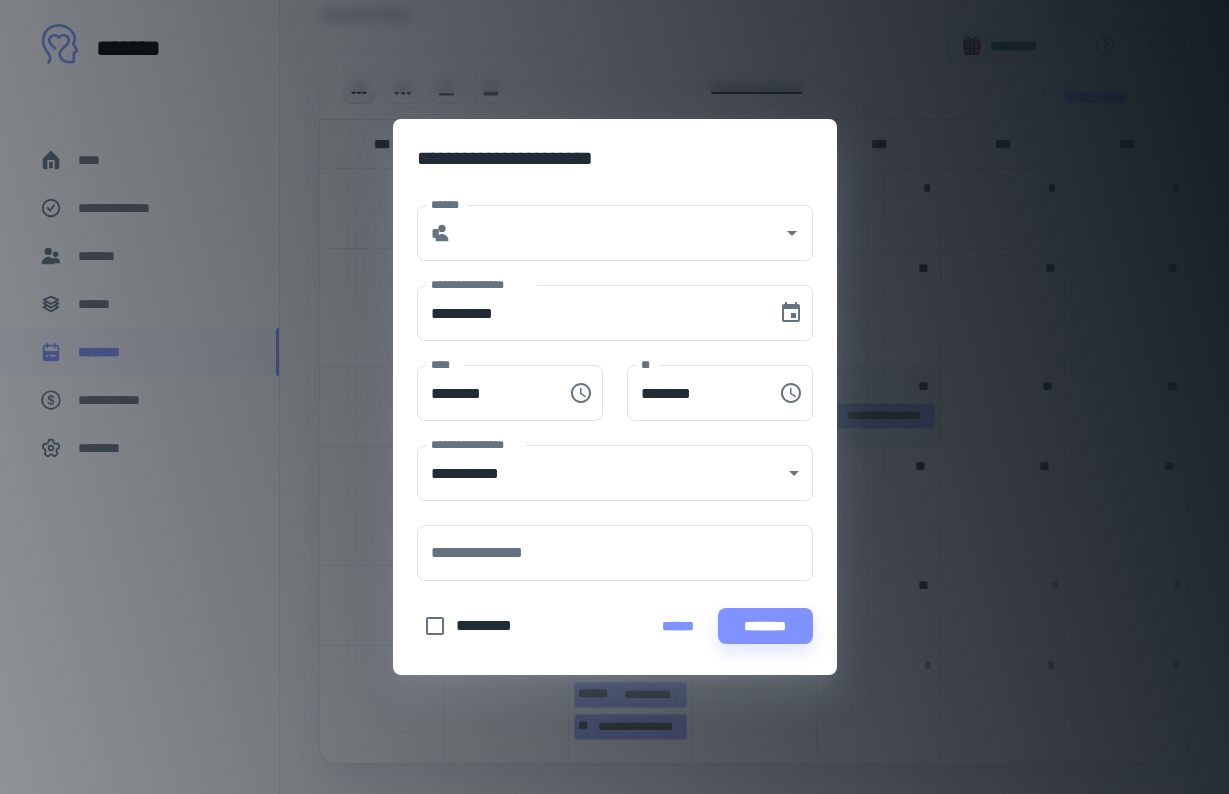 click on "**********" at bounding box center [614, 397] 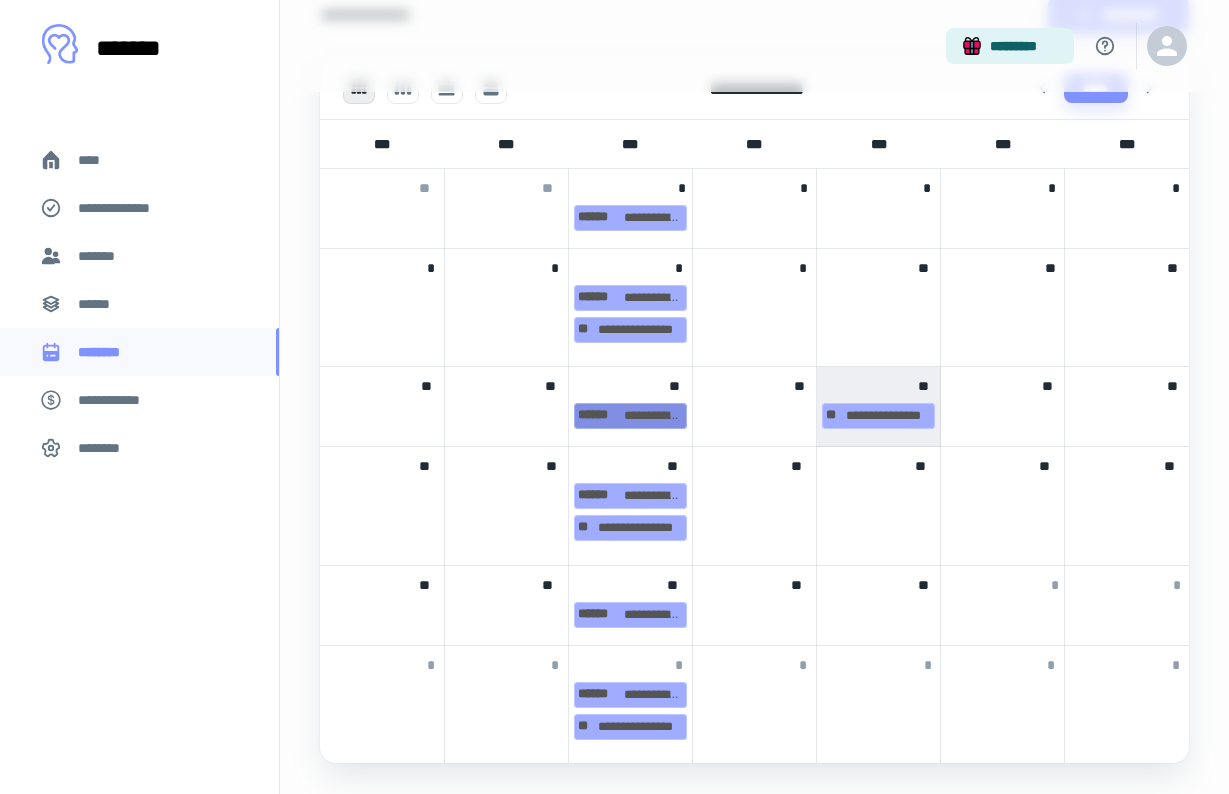 click on "[FIRST] [LAST]" at bounding box center [630, 416] 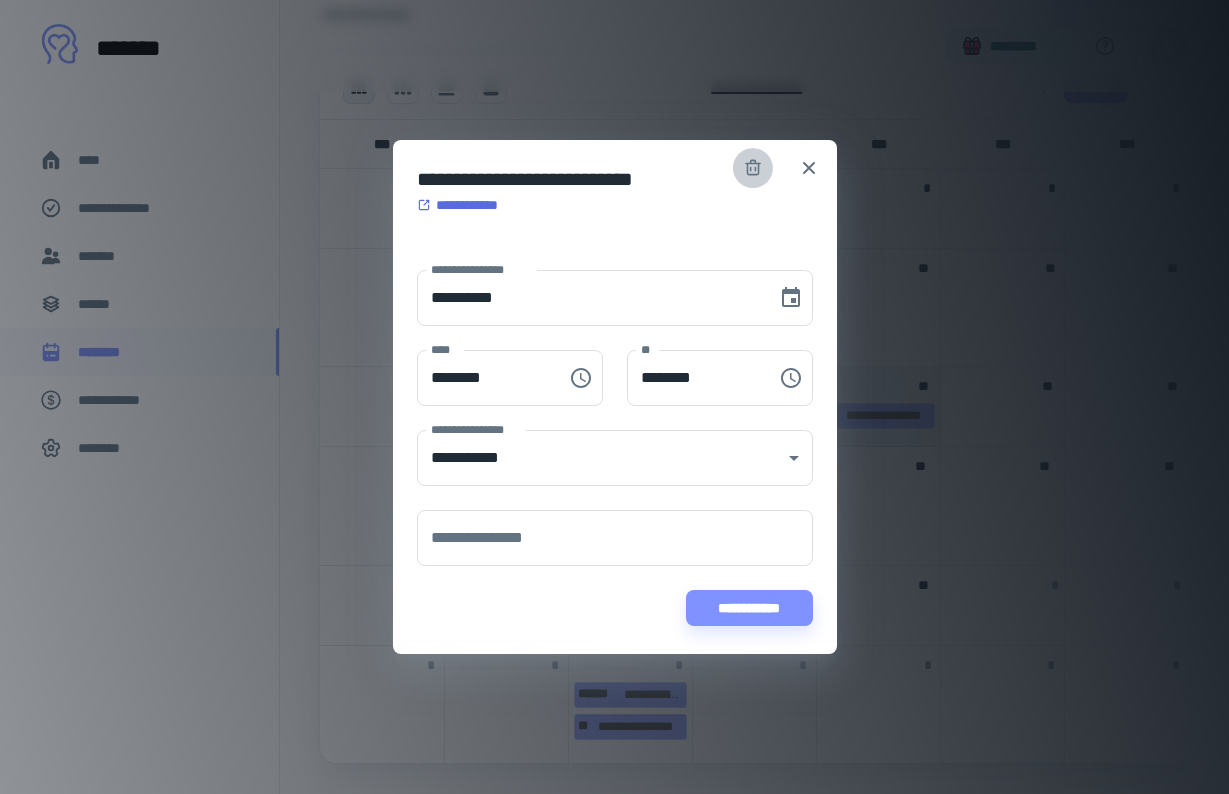 click 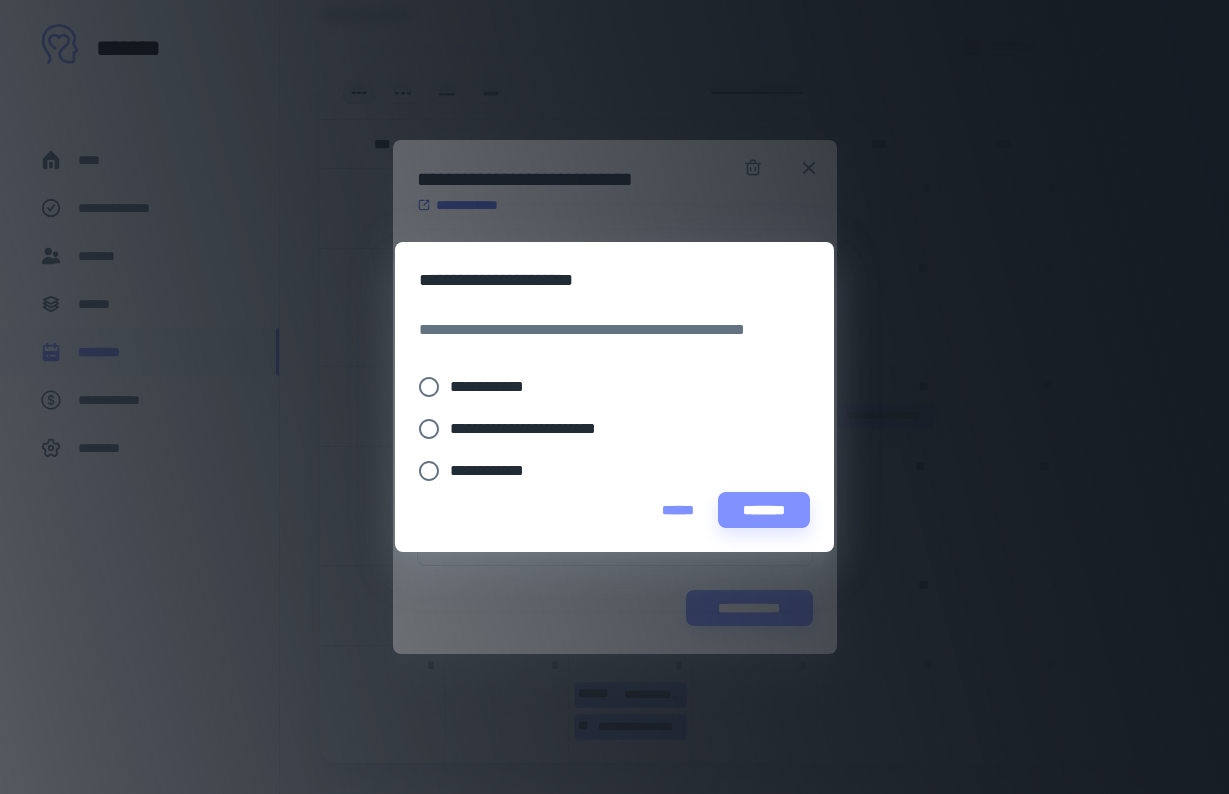 click on "**********" at bounding box center [495, 387] 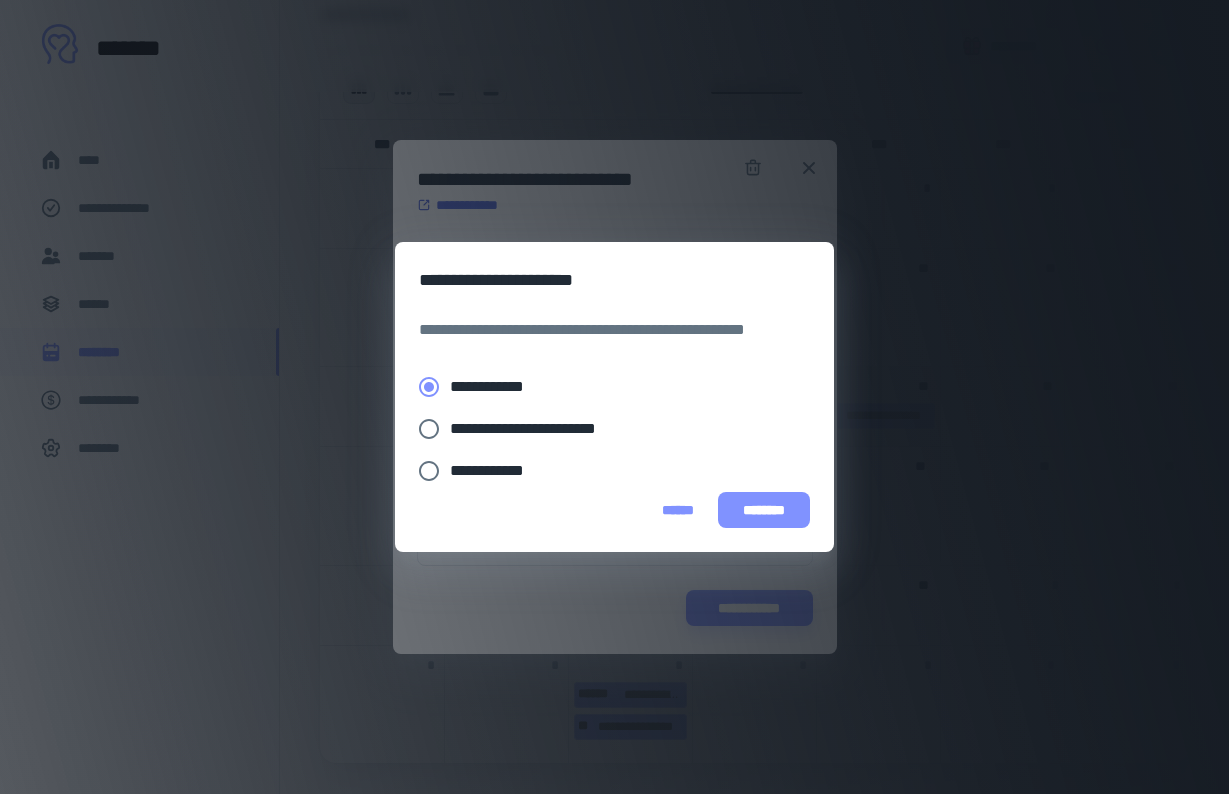 click on "********" at bounding box center [764, 510] 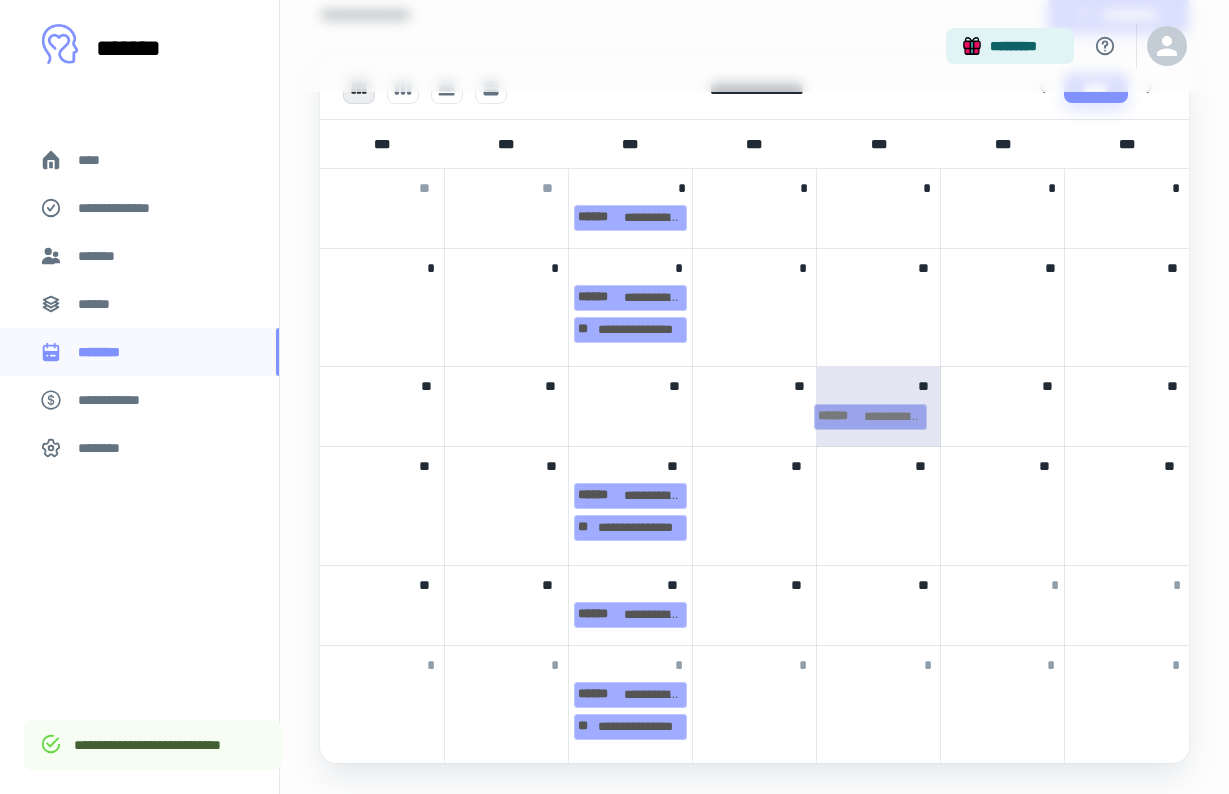 drag, startPoint x: 633, startPoint y: 415, endPoint x: 873, endPoint y: 416, distance: 240.00209 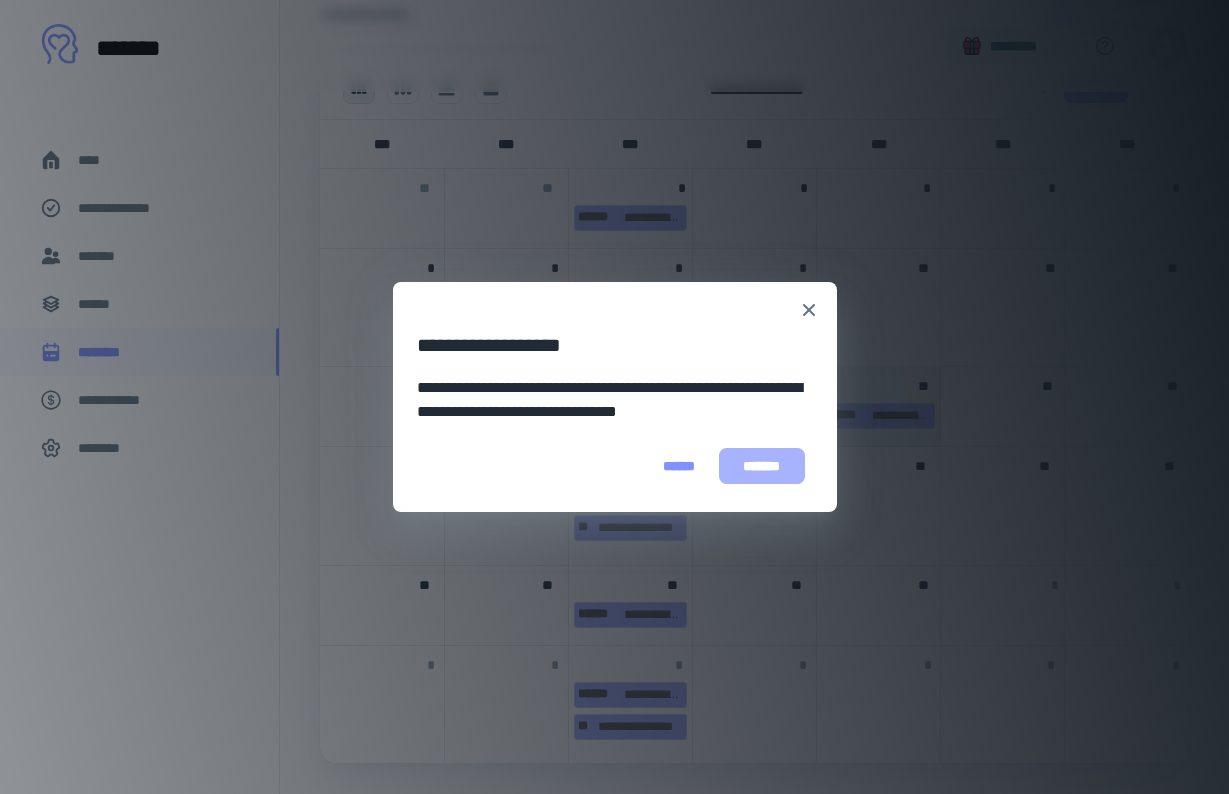click on "*******" at bounding box center (762, 466) 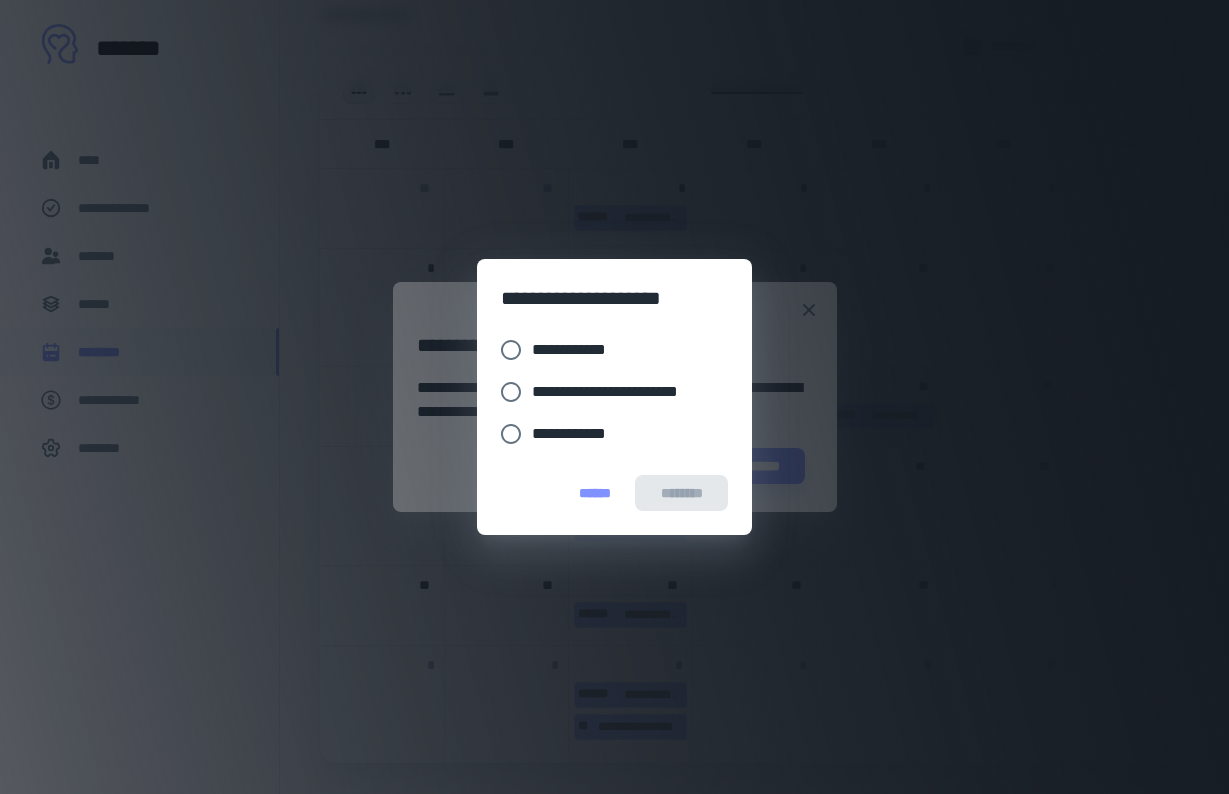 click on "**********" at bounding box center (577, 350) 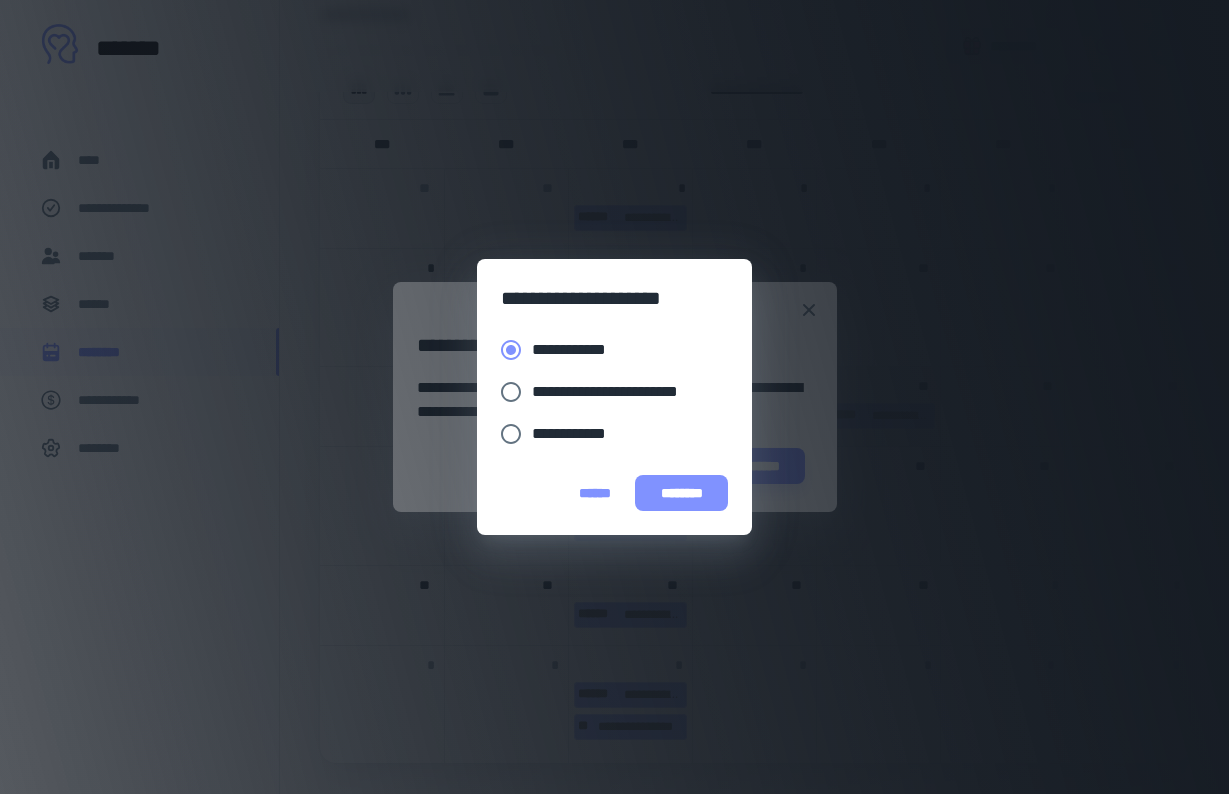 click on "********" at bounding box center [681, 493] 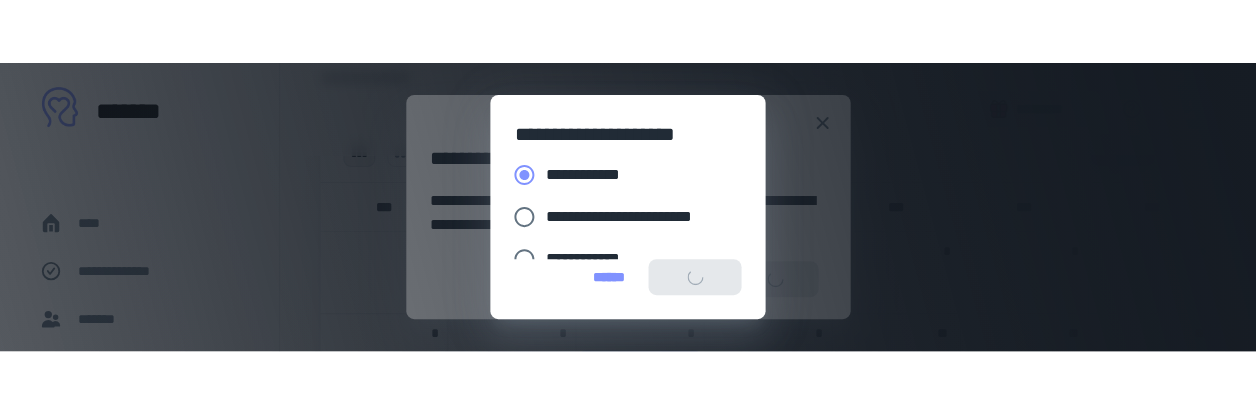 scroll, scrollTop: 52, scrollLeft: 0, axis: vertical 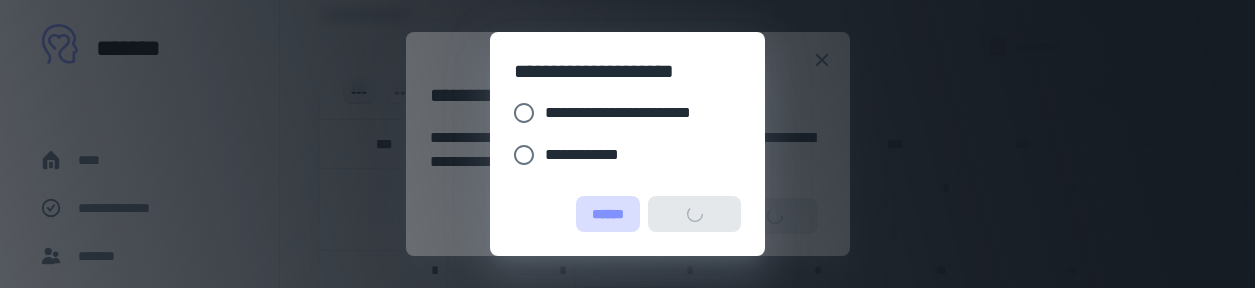 click on "******" at bounding box center [608, 214] 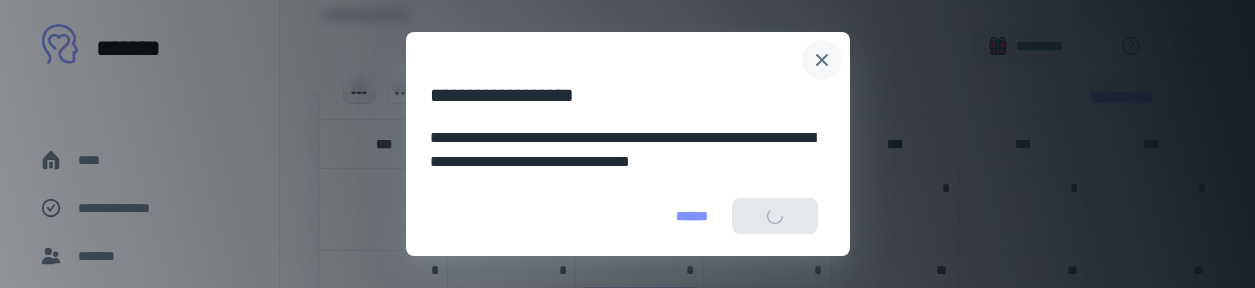 click 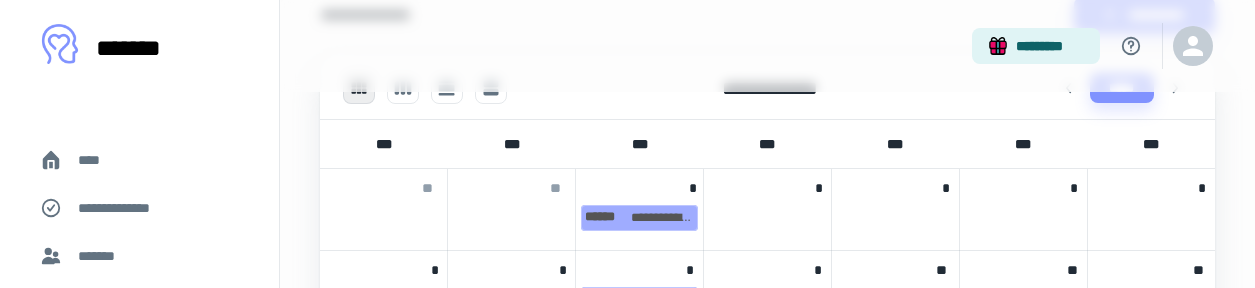 drag, startPoint x: 1239, startPoint y: 276, endPoint x: 1239, endPoint y: 373, distance: 97 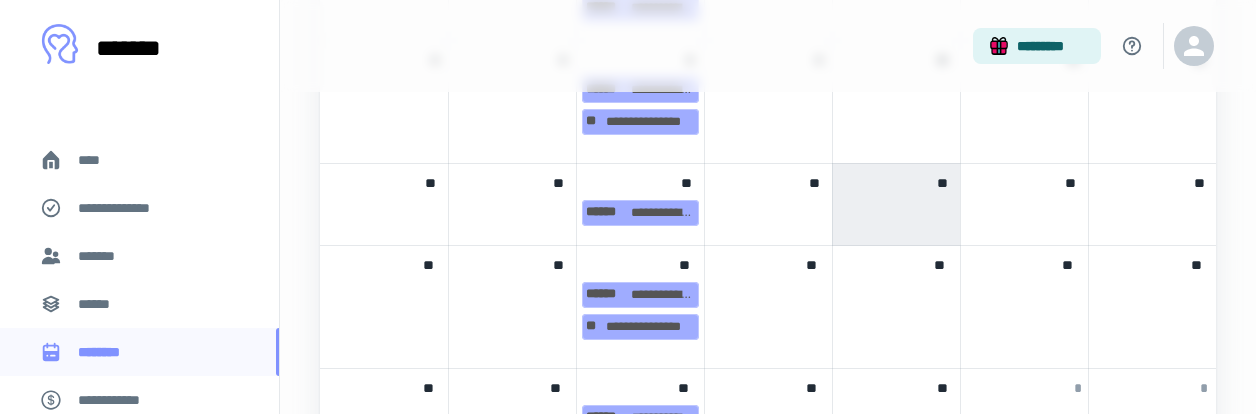 scroll, scrollTop: 1151, scrollLeft: 0, axis: vertical 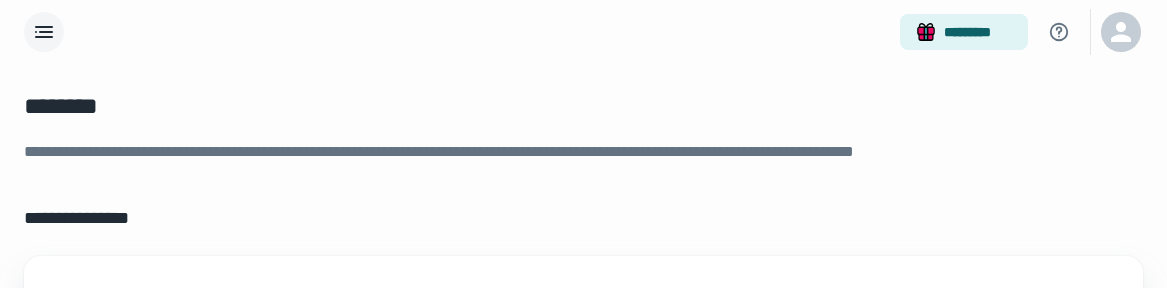 click 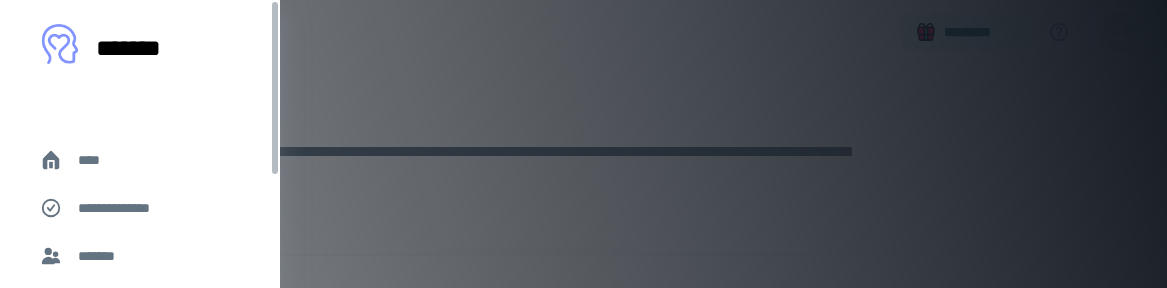click on "****" at bounding box center (97, 160) 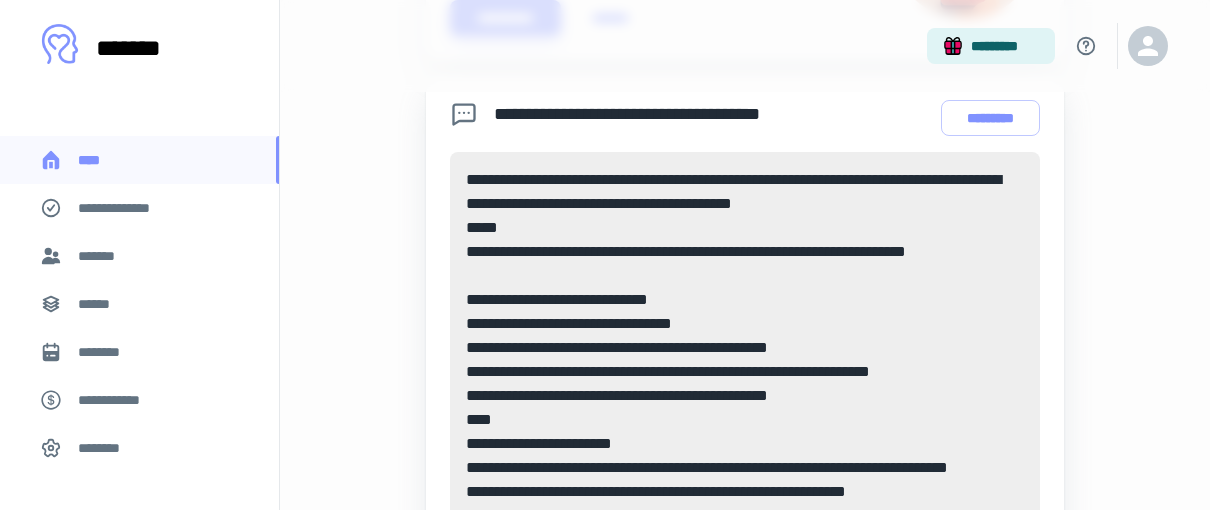scroll, scrollTop: 1174, scrollLeft: 0, axis: vertical 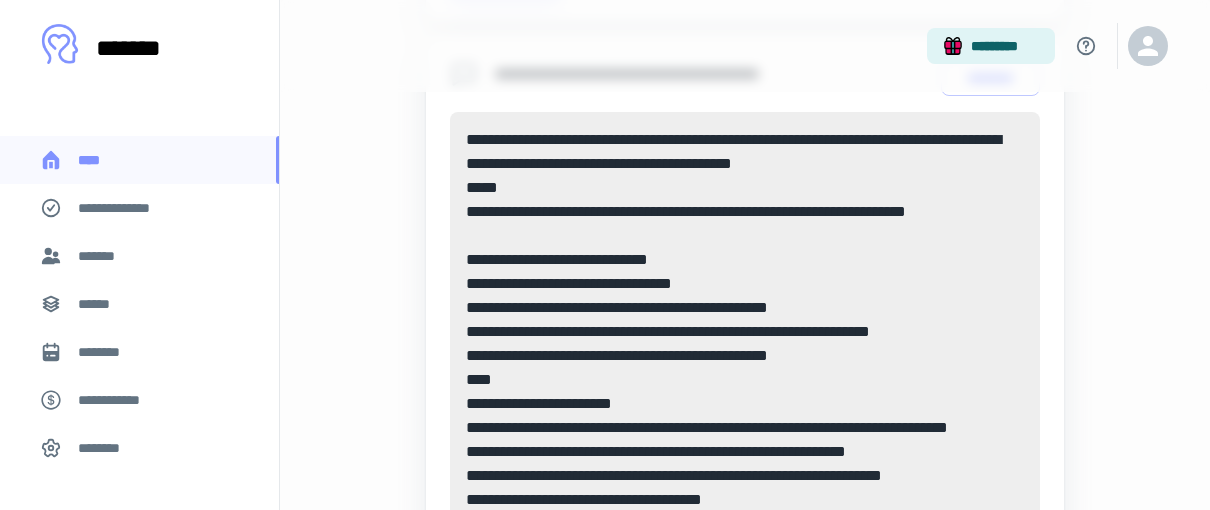 click on "*******" at bounding box center [100, 256] 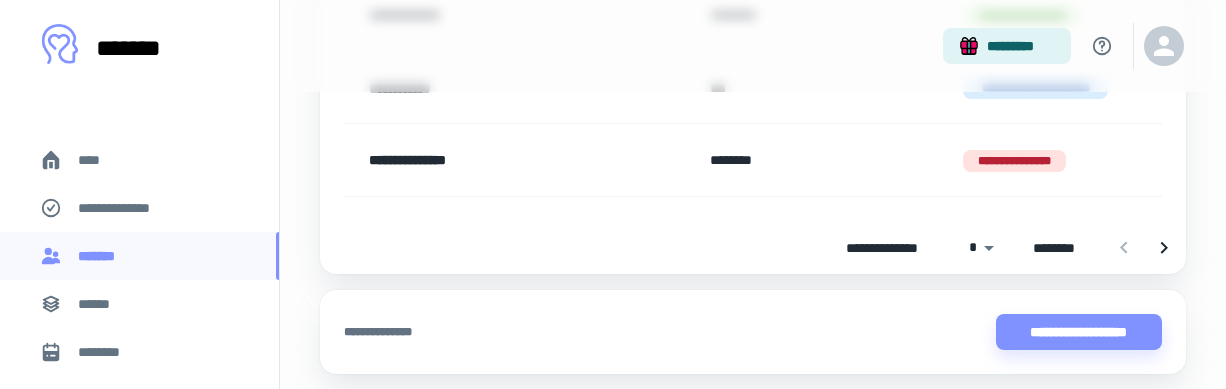 scroll, scrollTop: 600, scrollLeft: 0, axis: vertical 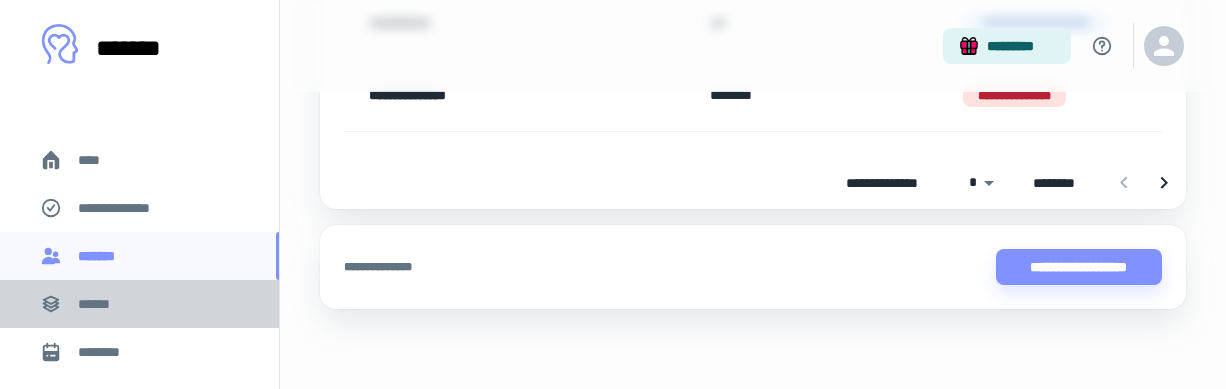 click on "******" at bounding box center (100, 304) 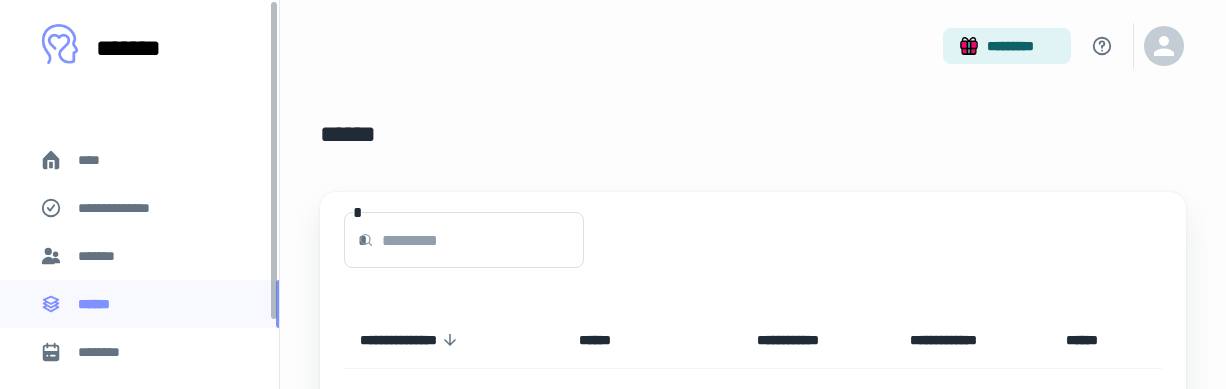 click on "********" at bounding box center (139, 352) 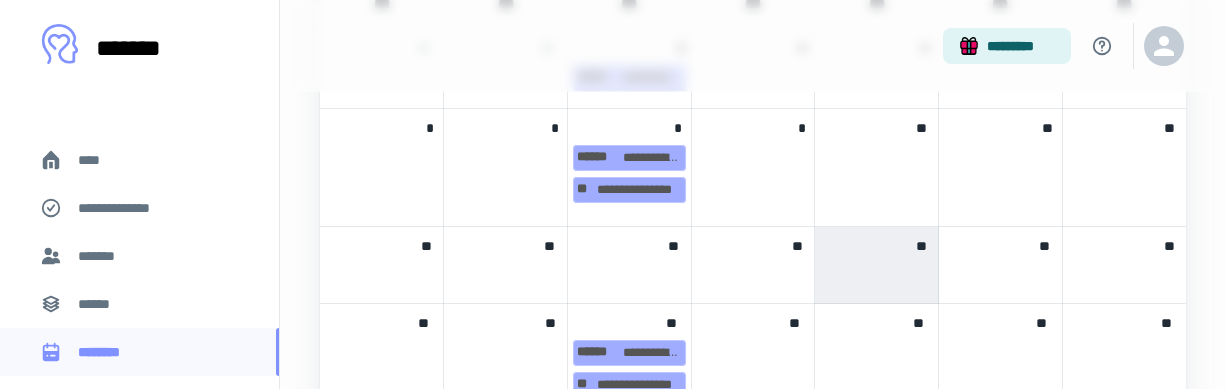 scroll, scrollTop: 1084, scrollLeft: 0, axis: vertical 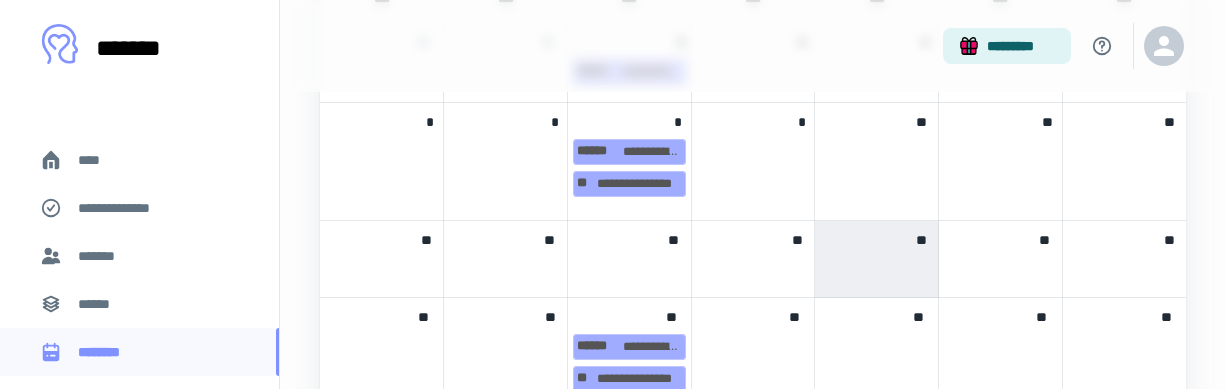 click at bounding box center [876, 268] 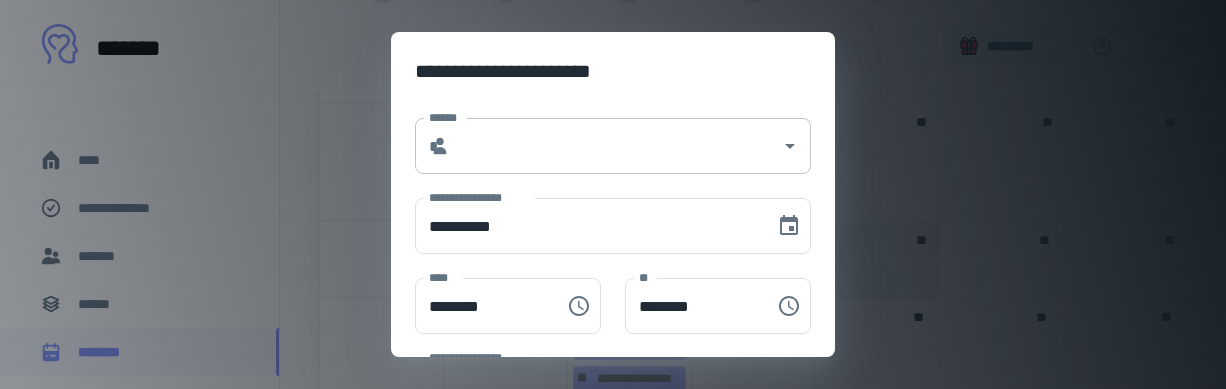 click on "* ******" at bounding box center [613, 146] 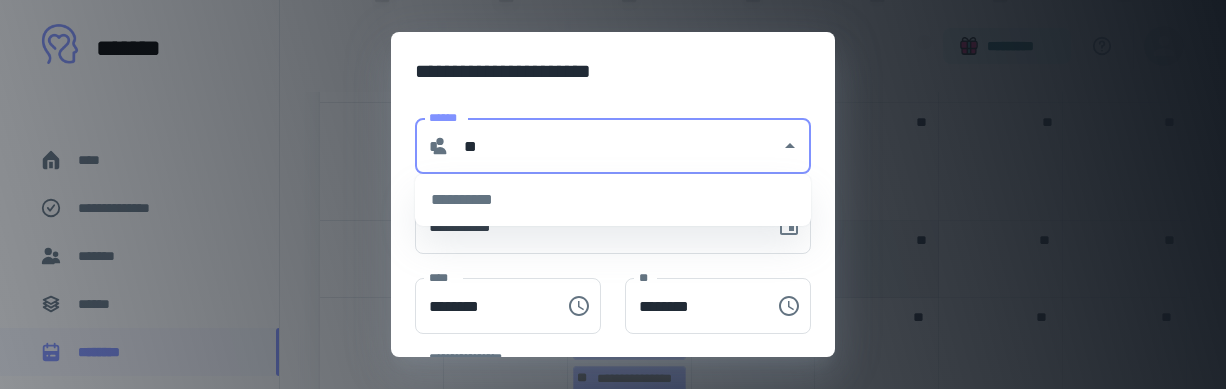 type on "*" 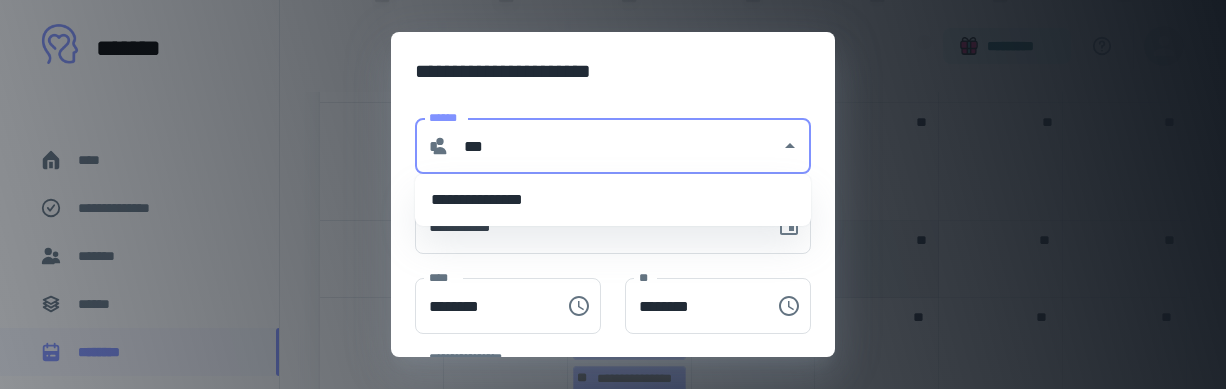 click on "**********" at bounding box center [613, 200] 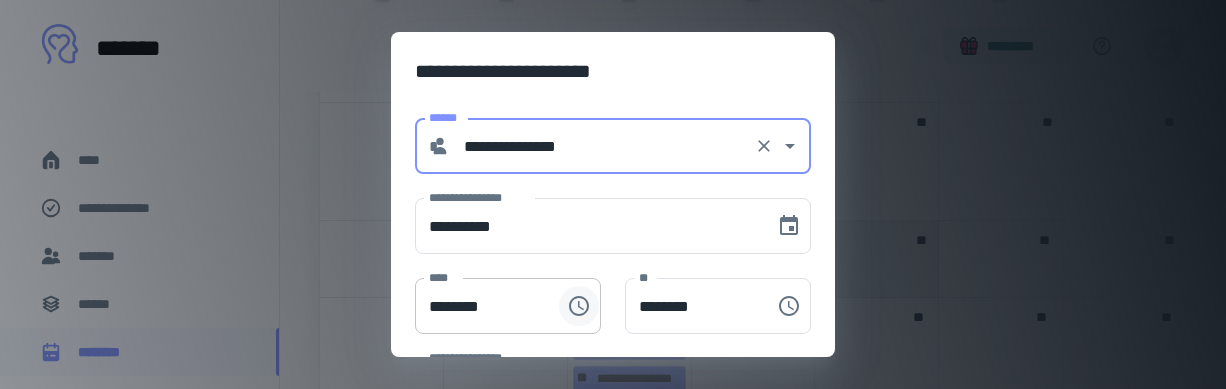 type on "**********" 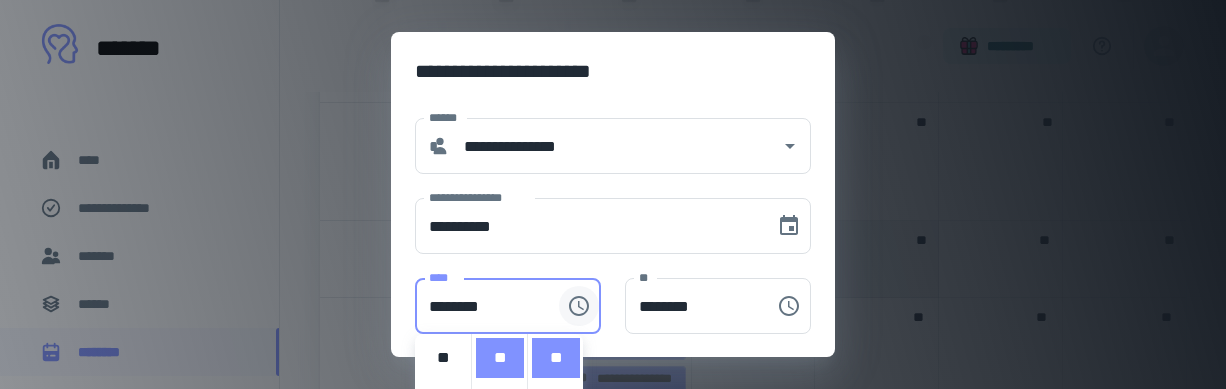 scroll, scrollTop: 420, scrollLeft: 0, axis: vertical 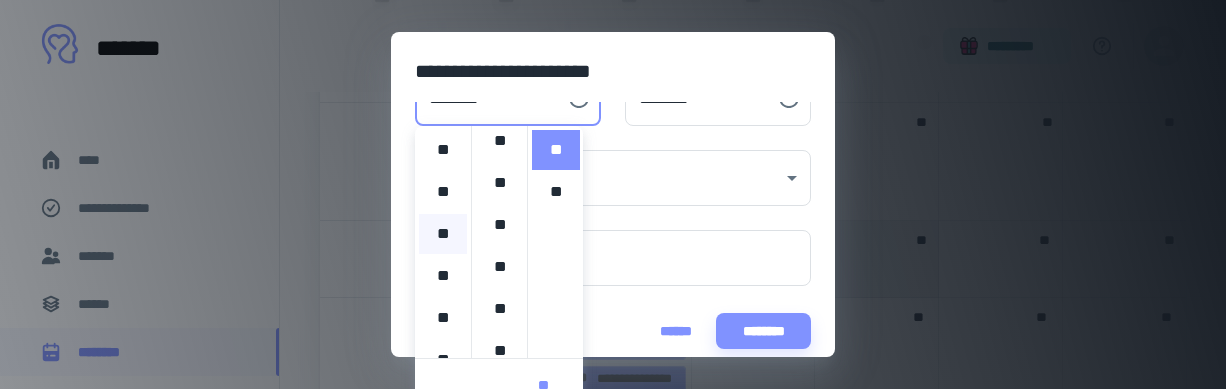 click on "**" at bounding box center [443, 234] 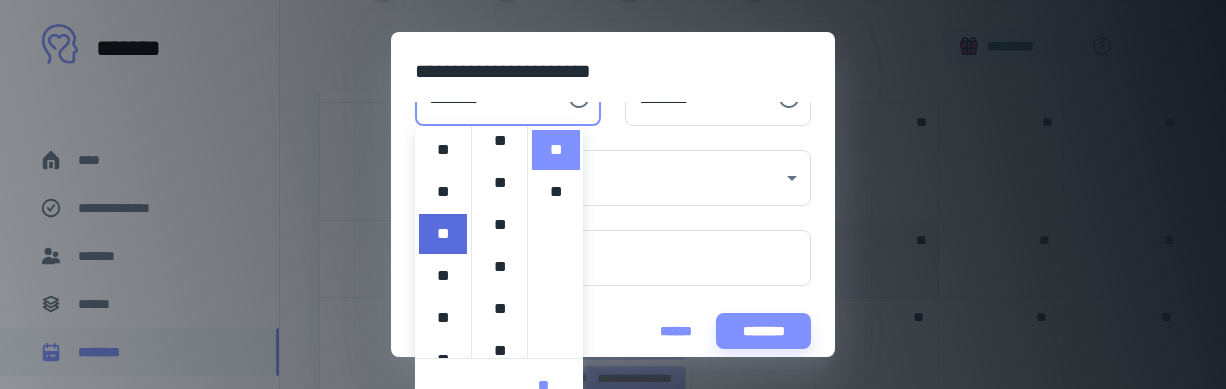 type on "********" 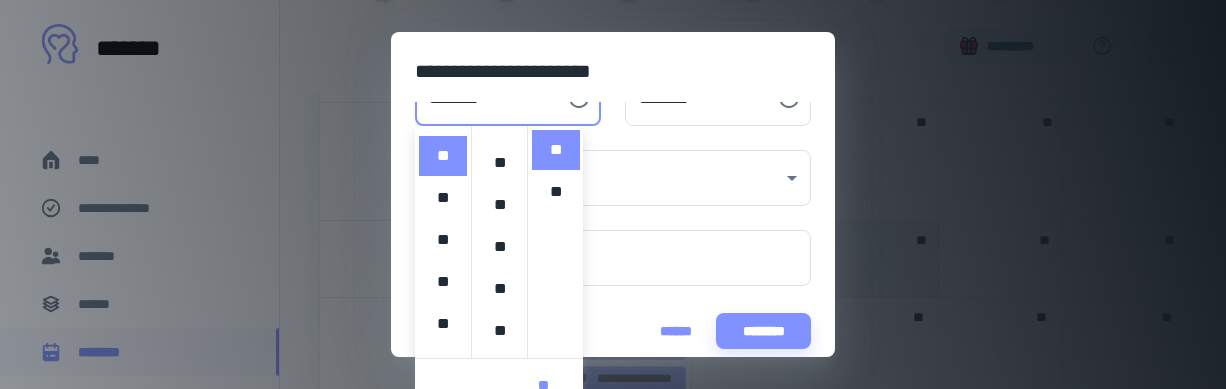 scroll, scrollTop: 84, scrollLeft: 0, axis: vertical 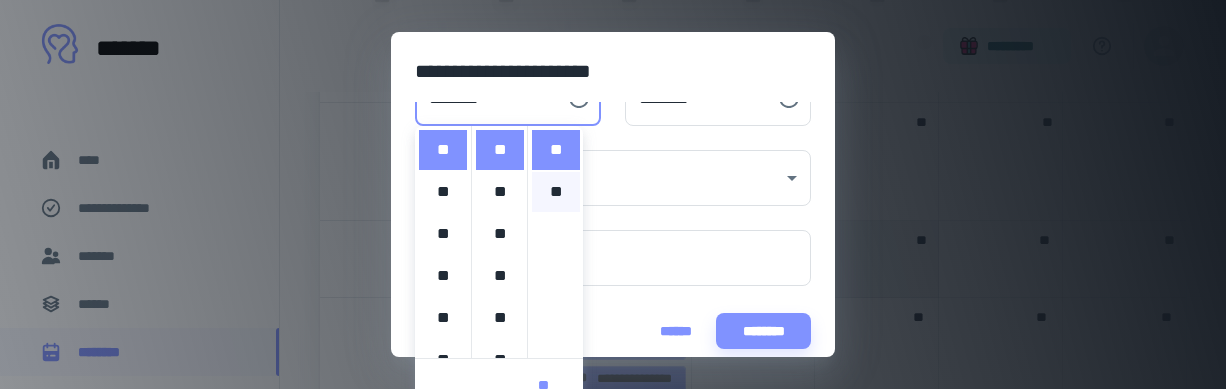 click on "**" at bounding box center [556, 192] 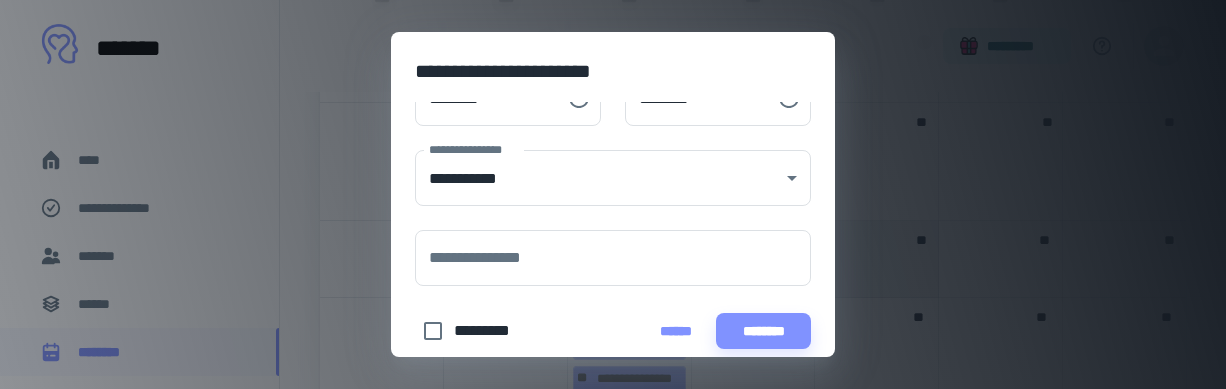 type on "********" 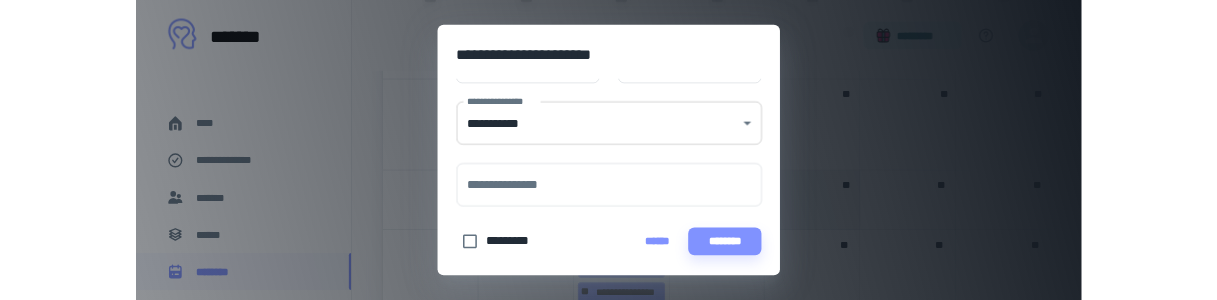 scroll, scrollTop: 231, scrollLeft: 0, axis: vertical 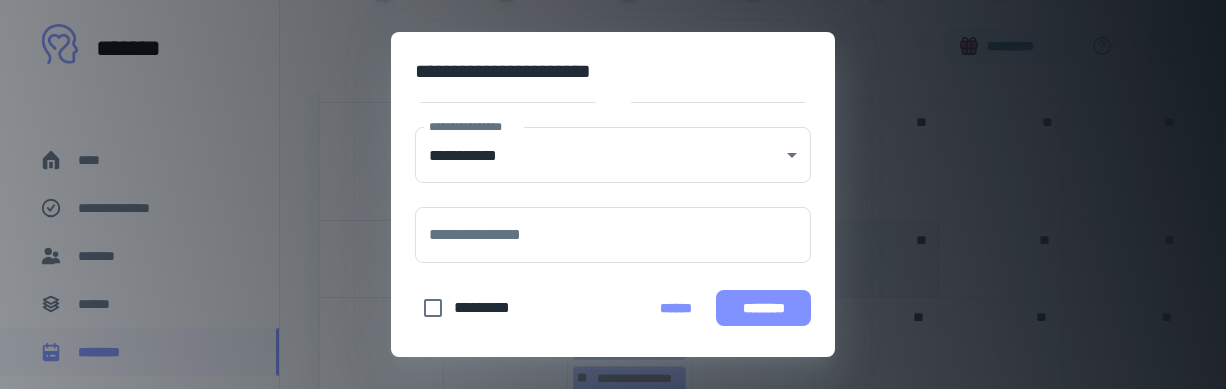 click on "********" at bounding box center [763, 308] 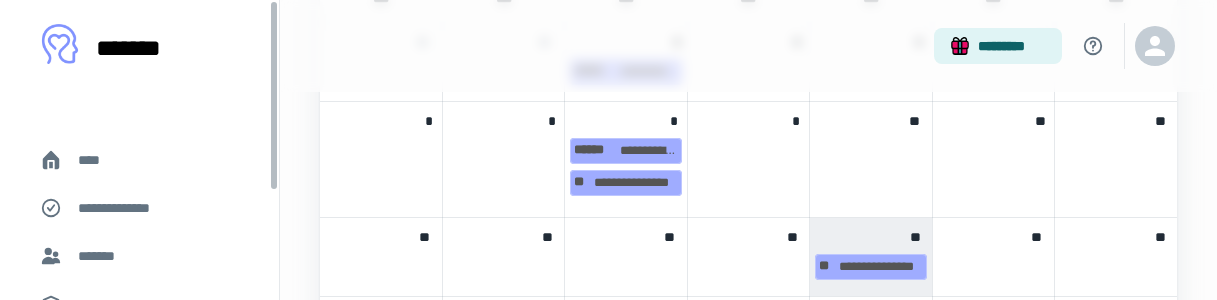 click on "****" at bounding box center (97, 160) 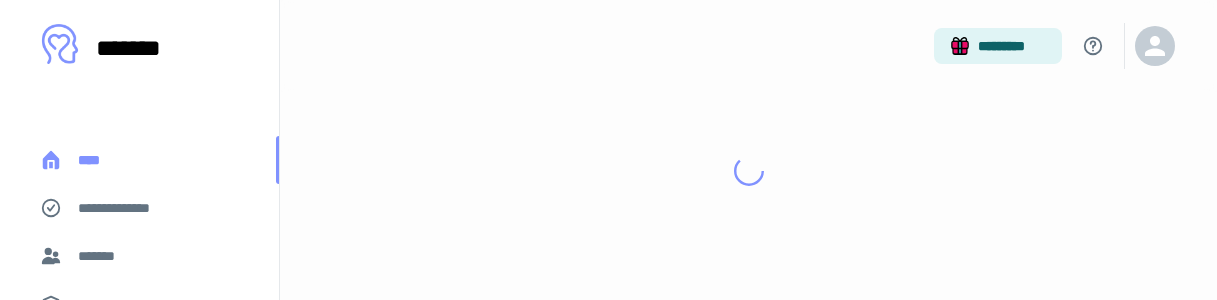 scroll, scrollTop: 0, scrollLeft: 0, axis: both 